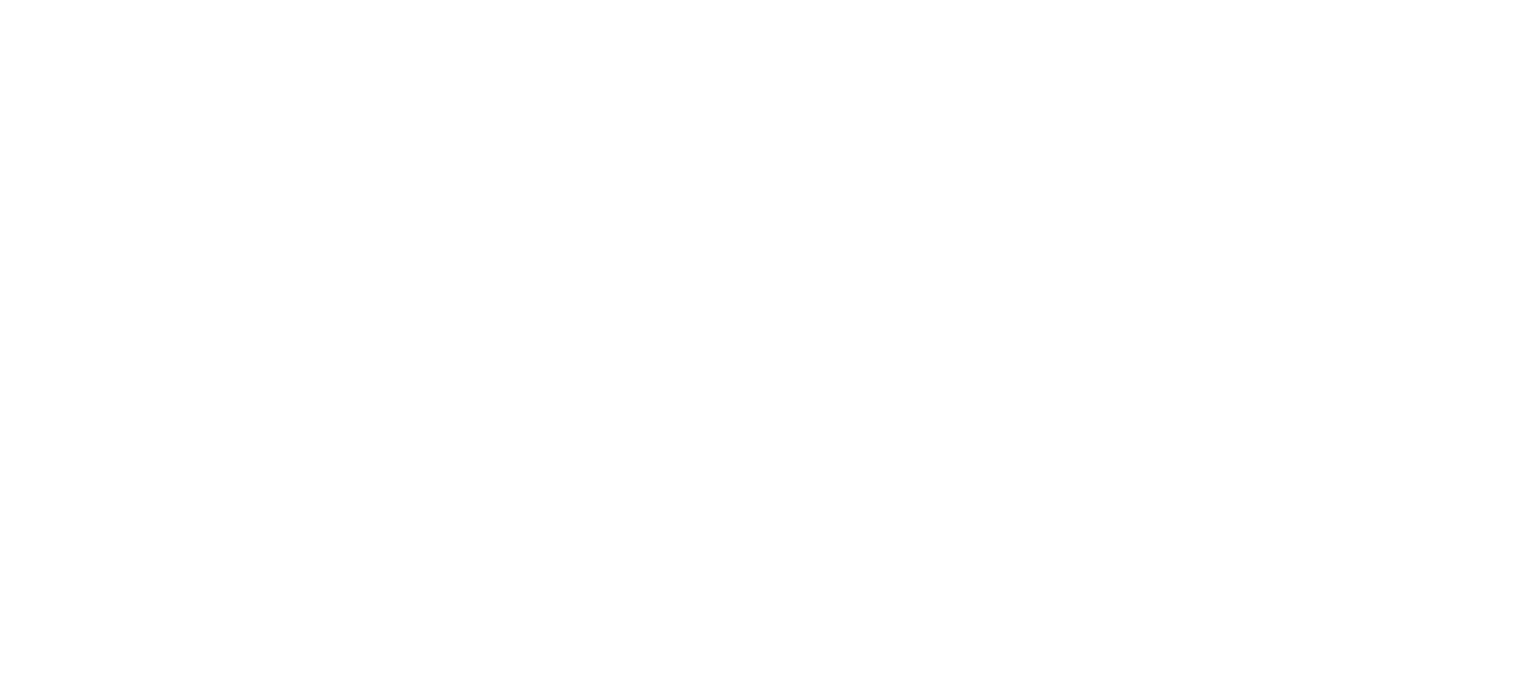 scroll, scrollTop: 0, scrollLeft: 0, axis: both 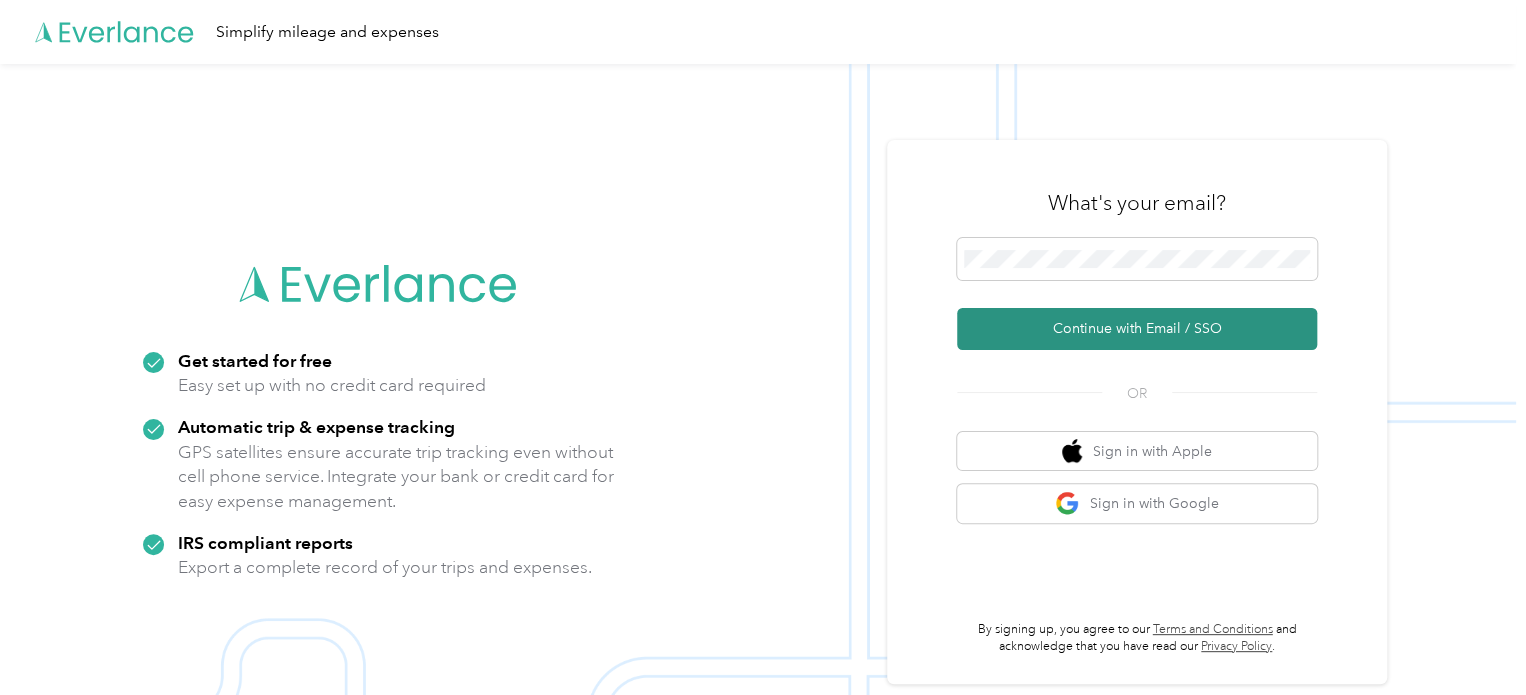 click on "Continue with Email / SSO" at bounding box center [1137, 329] 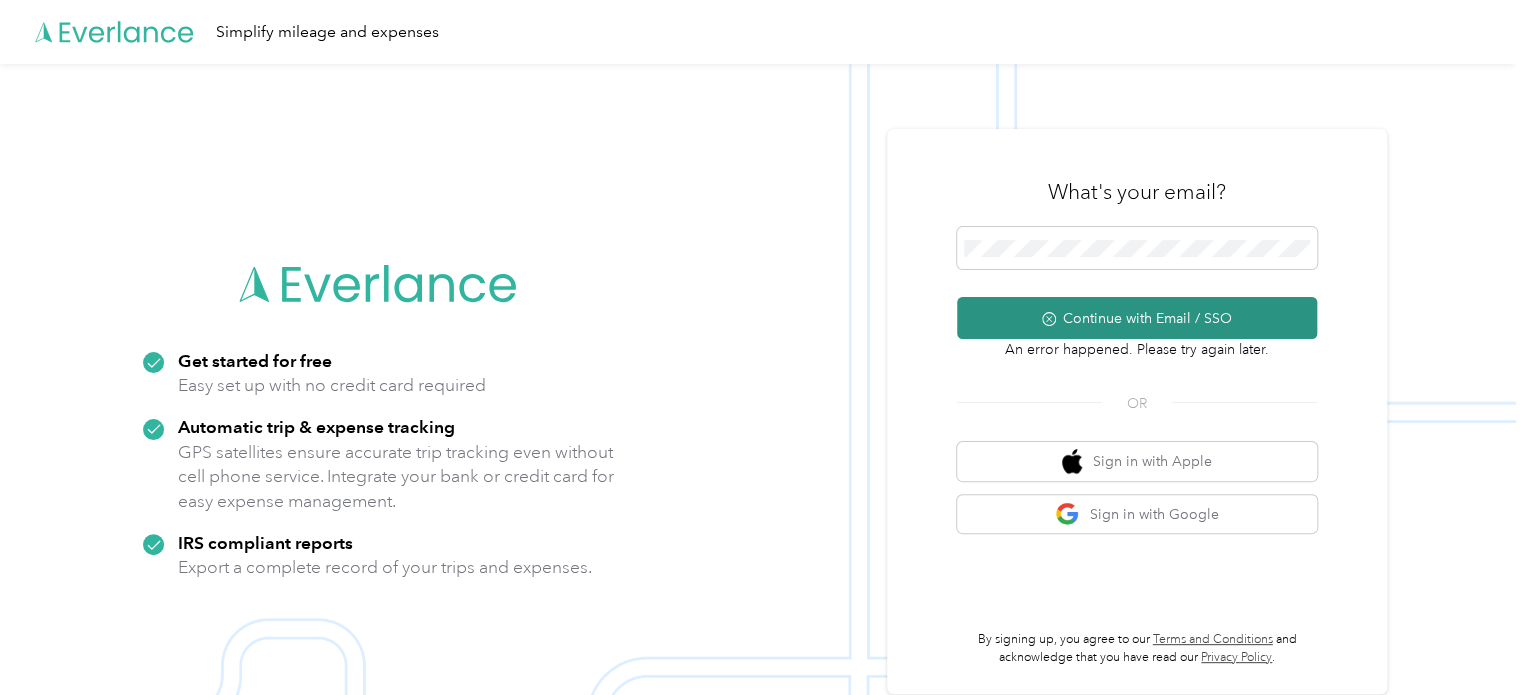 click on "Continue with Email / SSO" at bounding box center (1137, 318) 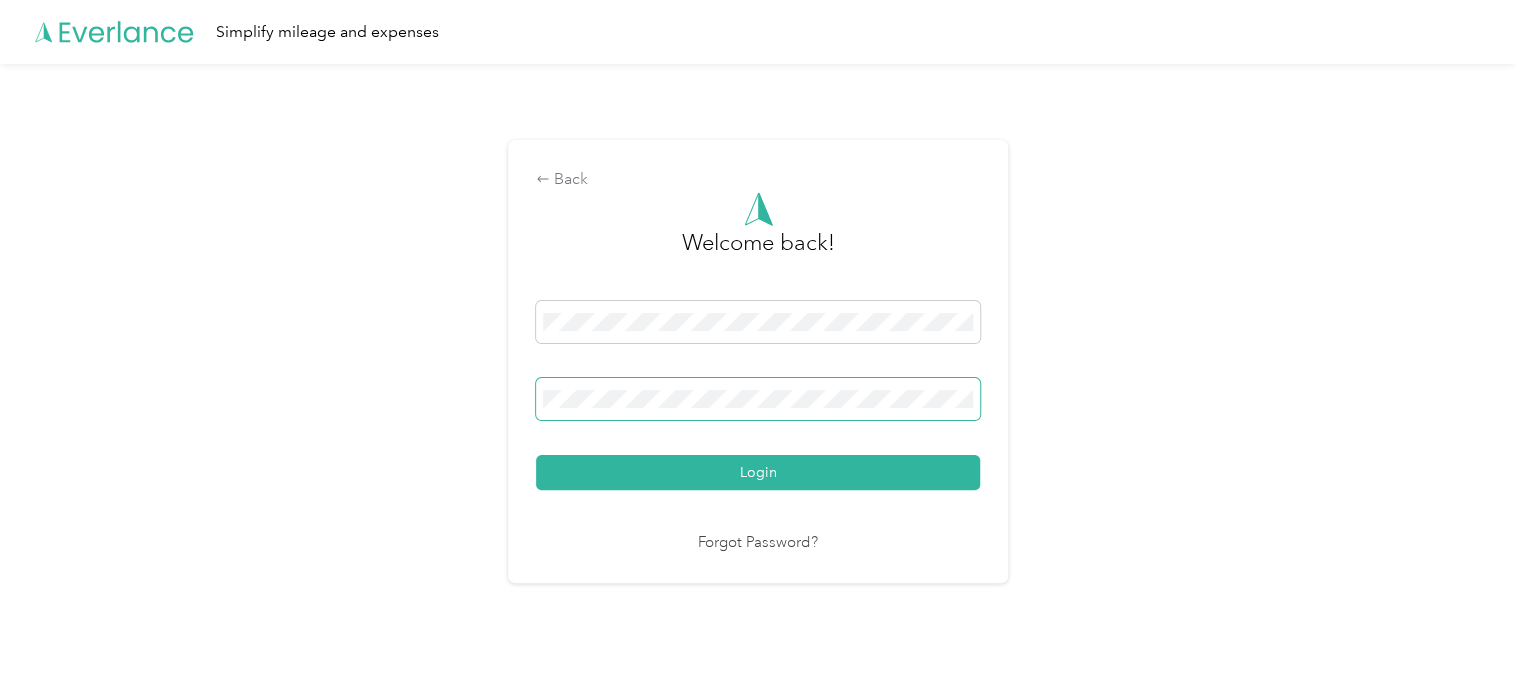 click on "Login" at bounding box center [758, 472] 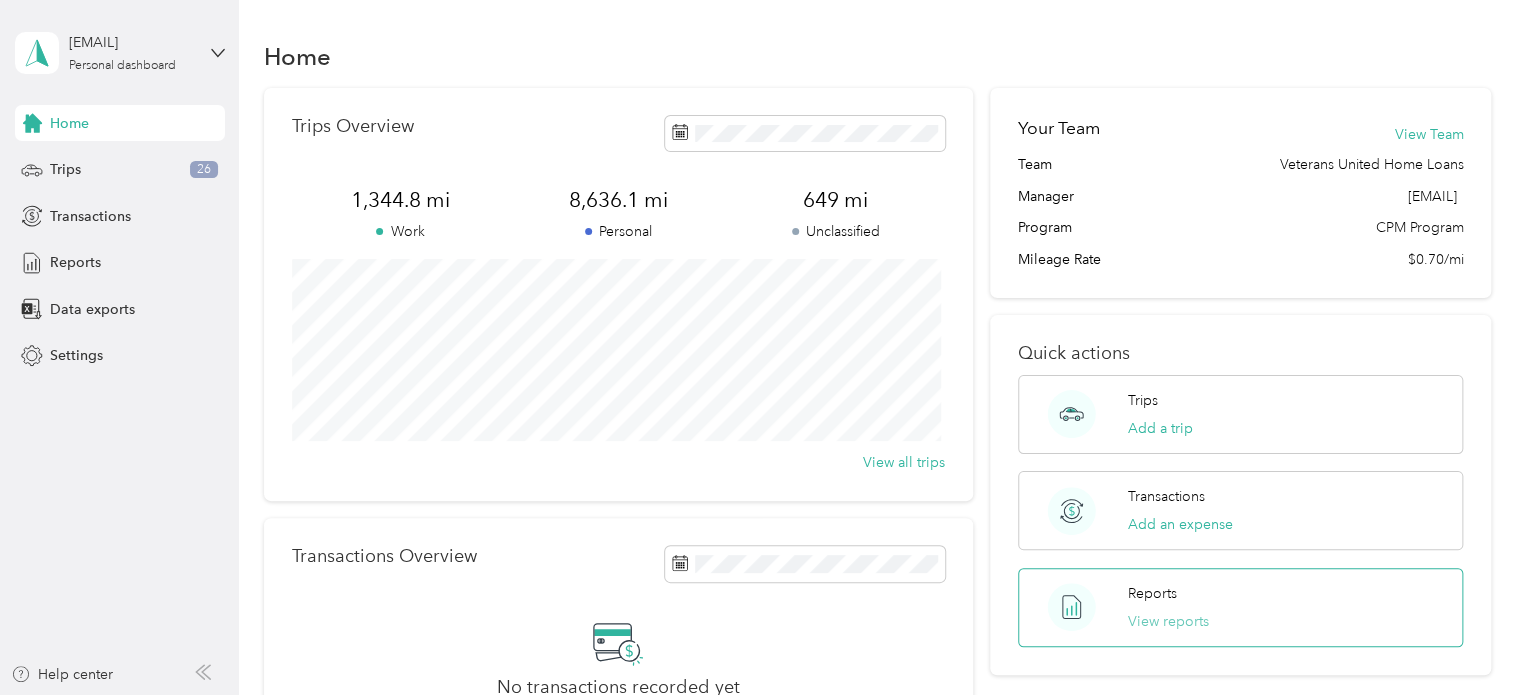 click on "View reports" at bounding box center (1168, 621) 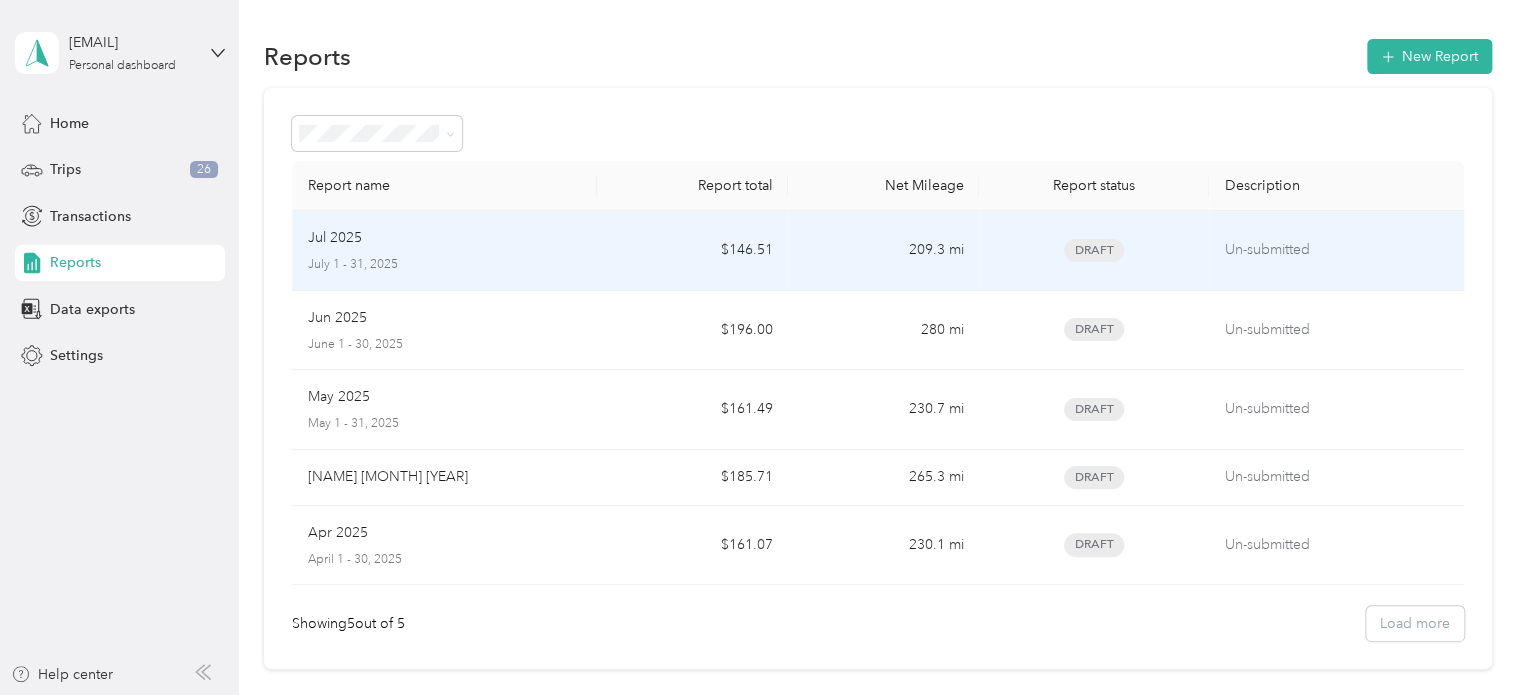 click on "Jul 2025" at bounding box center [445, 238] 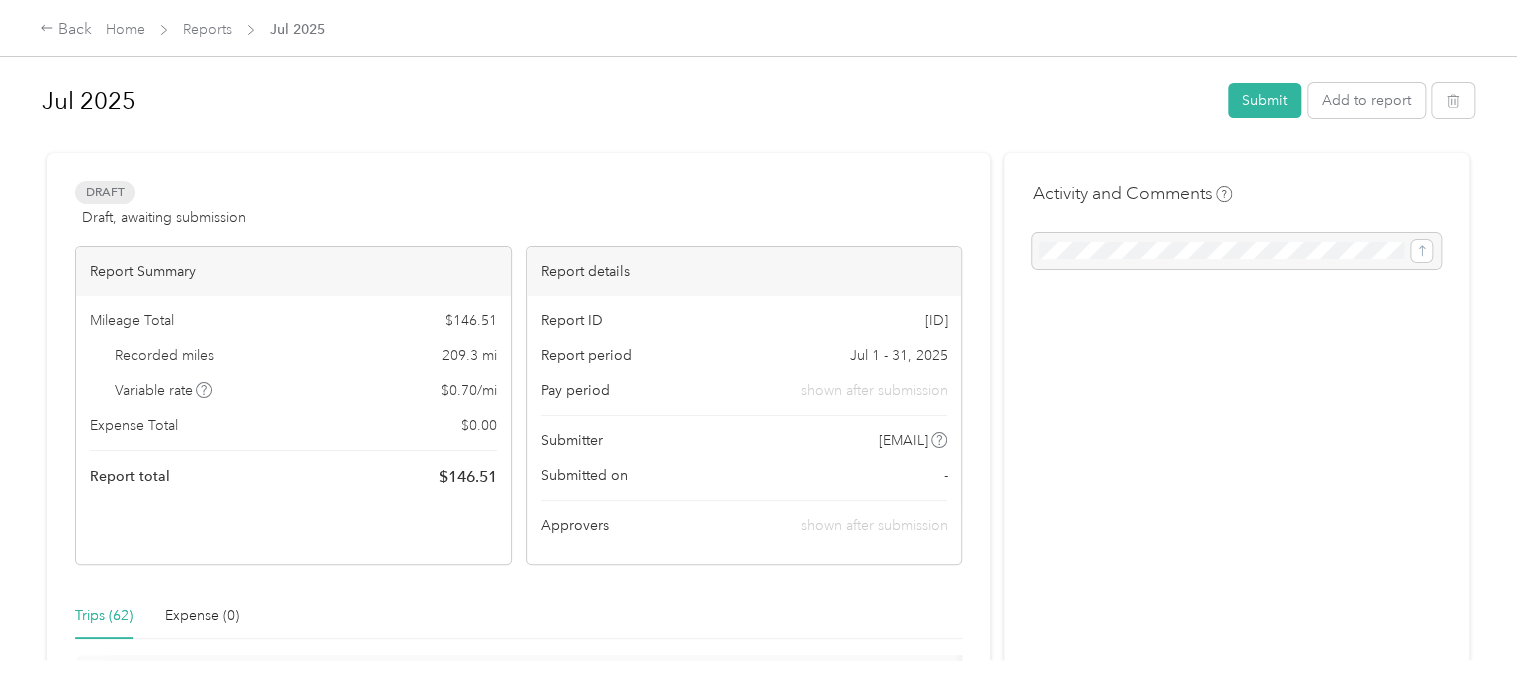 scroll, scrollTop: 0, scrollLeft: 0, axis: both 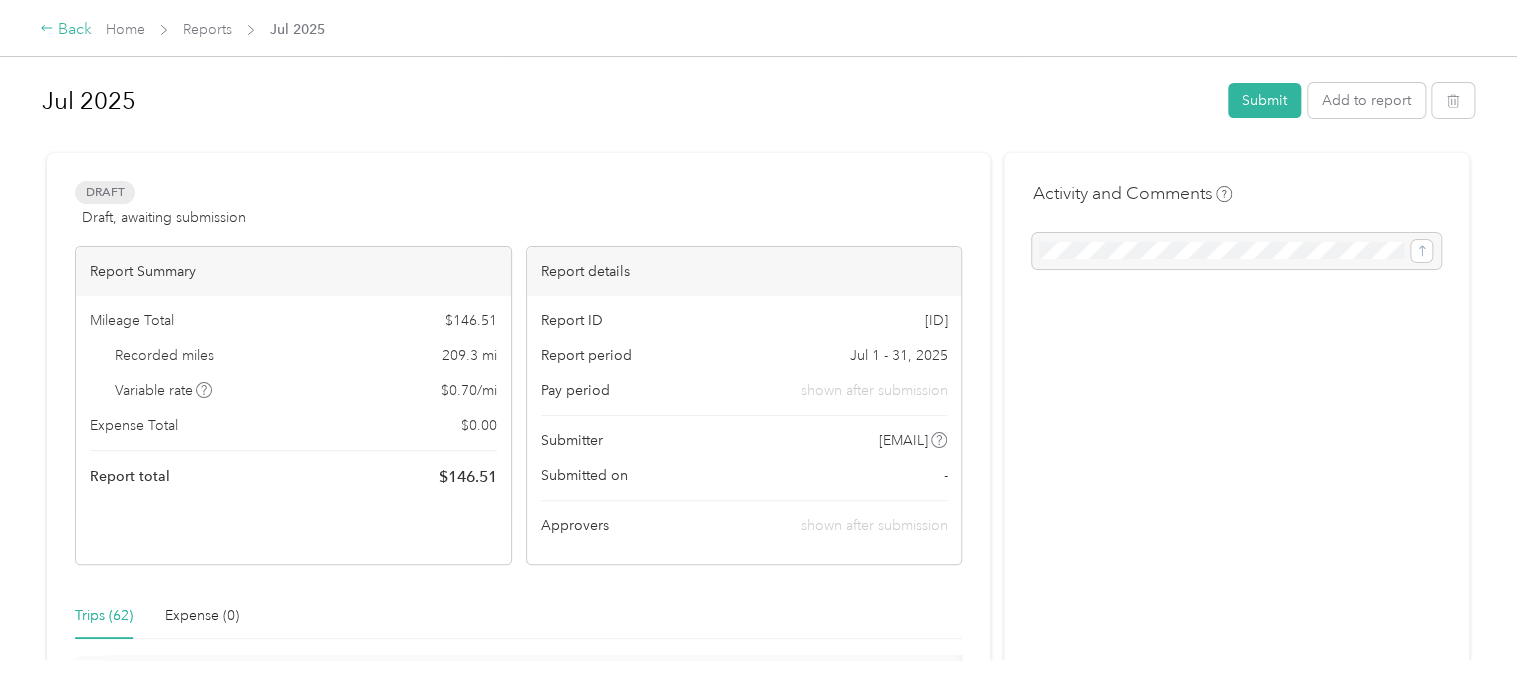 click on "Back" at bounding box center (66, 30) 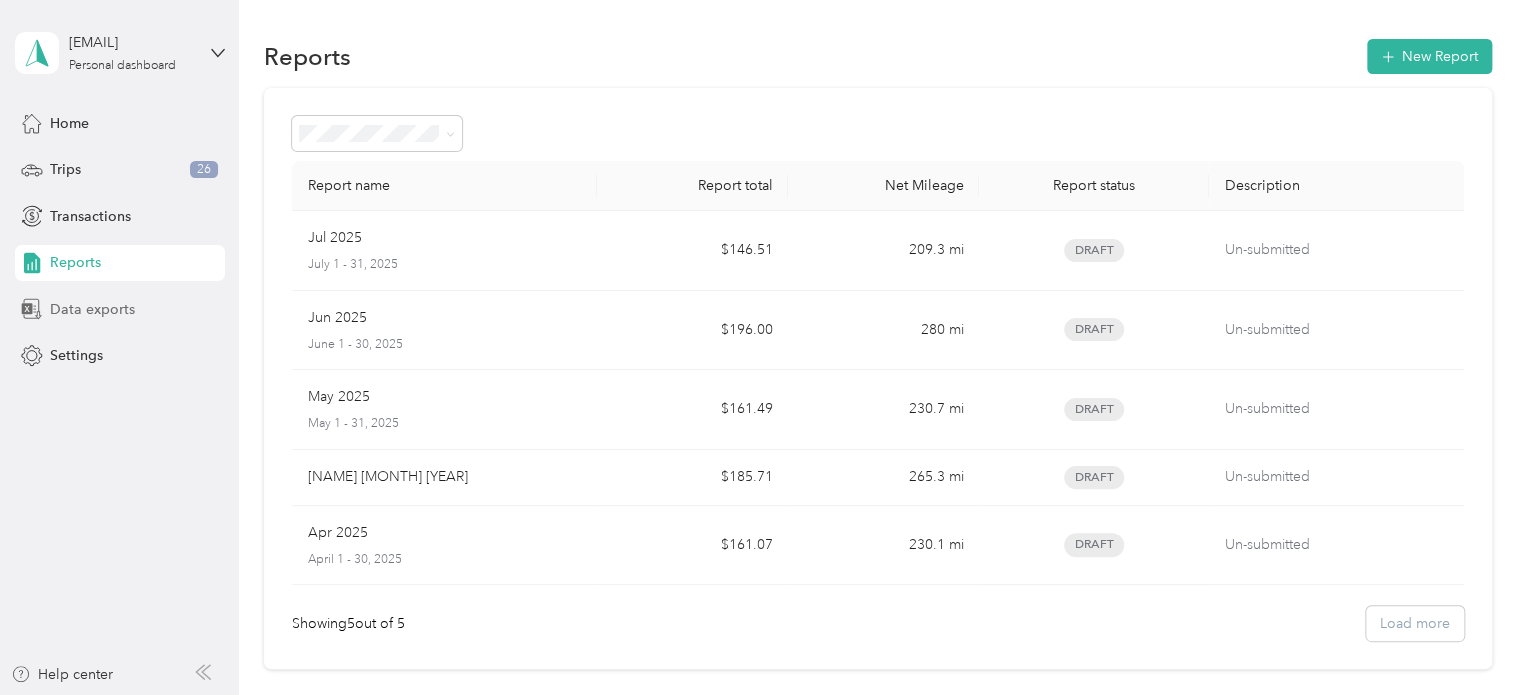 click on "Data exports" at bounding box center [92, 309] 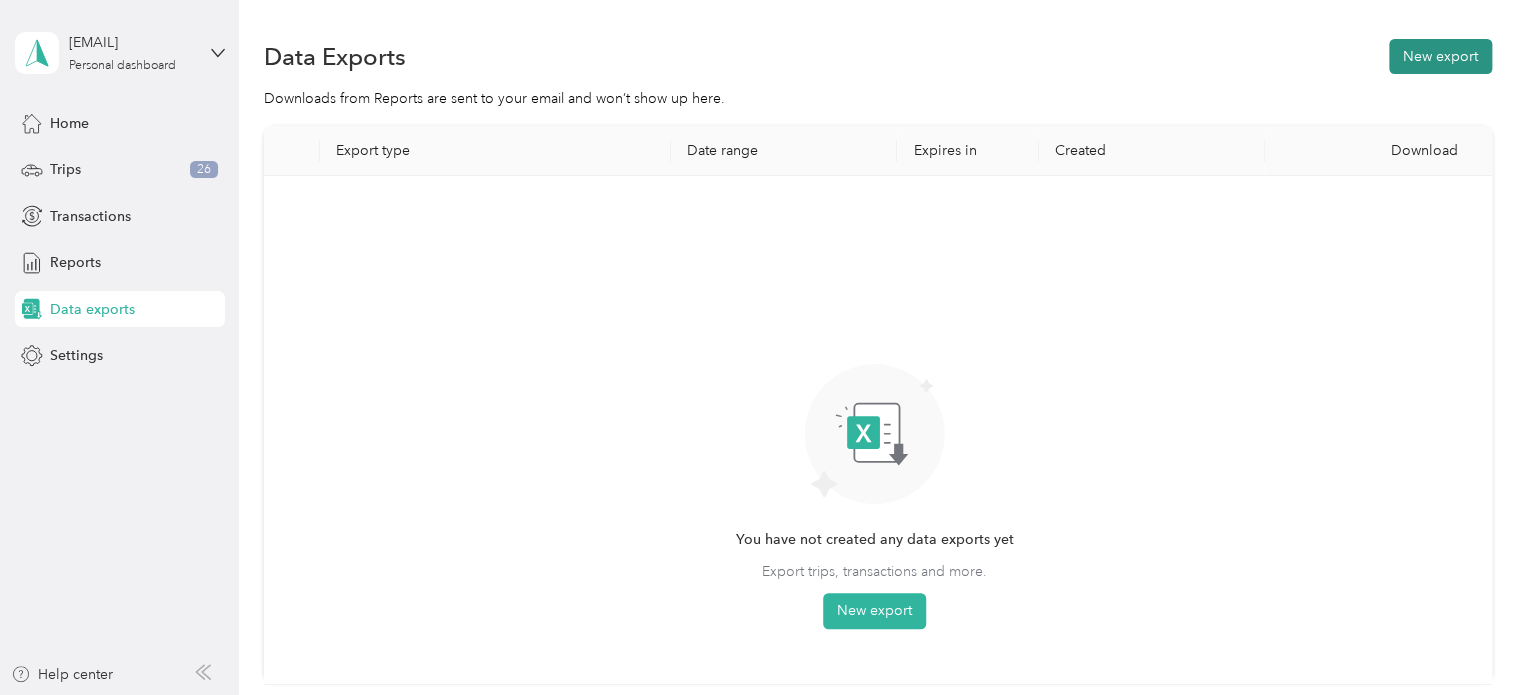 click on "New export" at bounding box center [1440, 56] 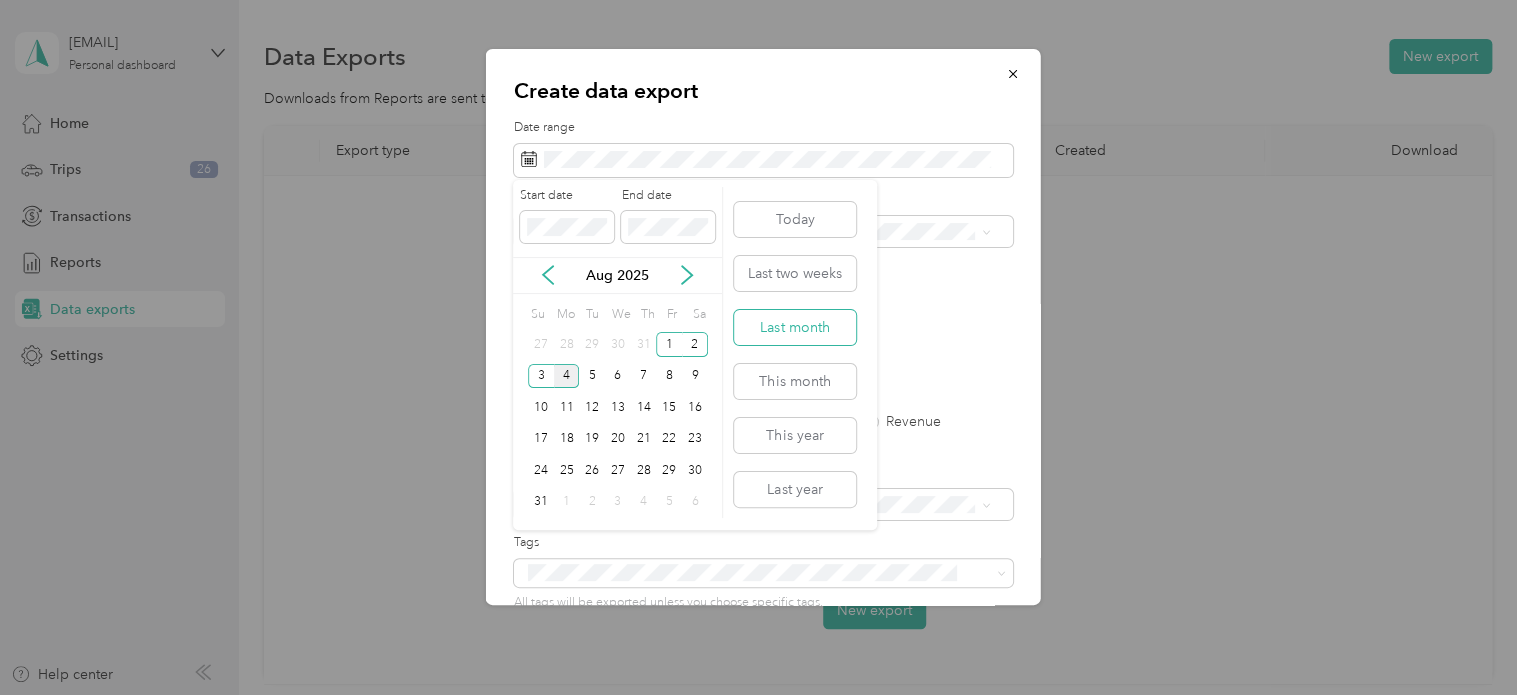 click on "Last month" at bounding box center [795, 327] 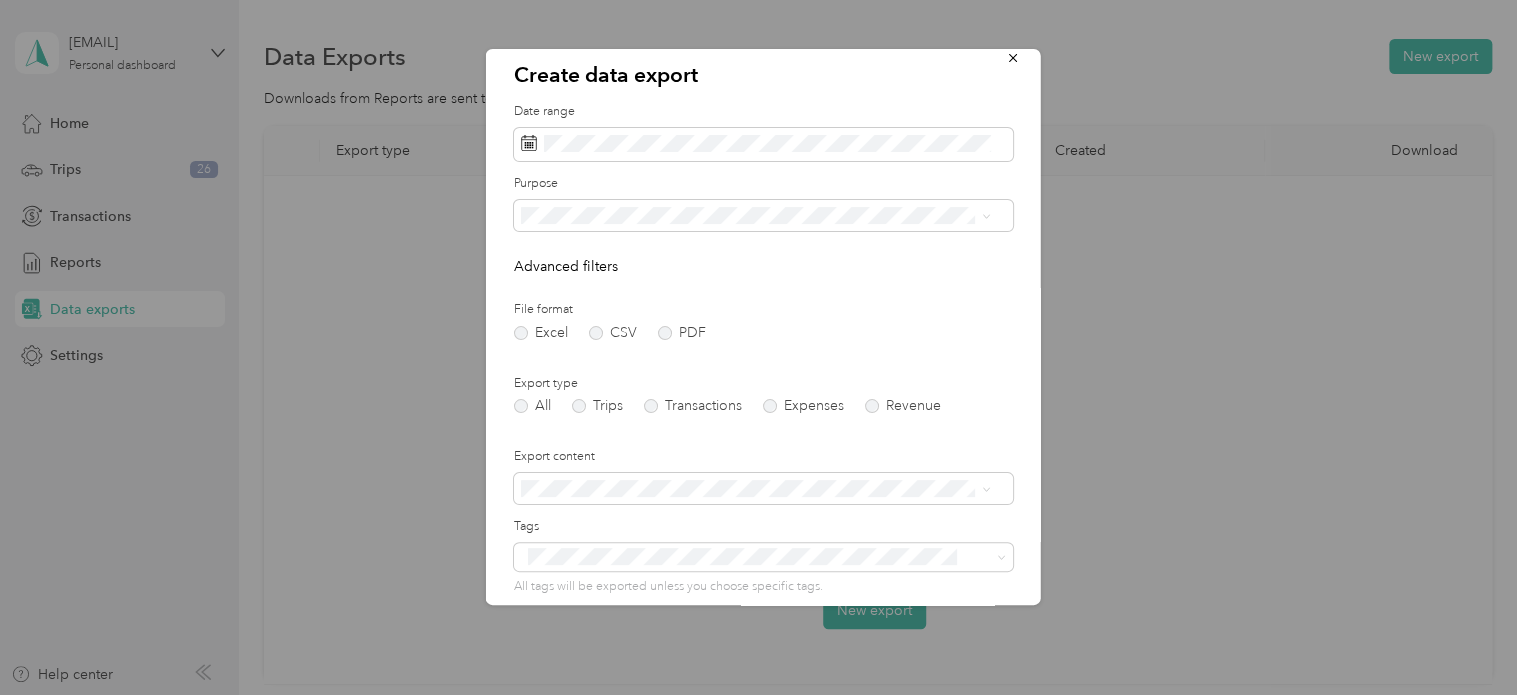 scroll, scrollTop: 59, scrollLeft: 0, axis: vertical 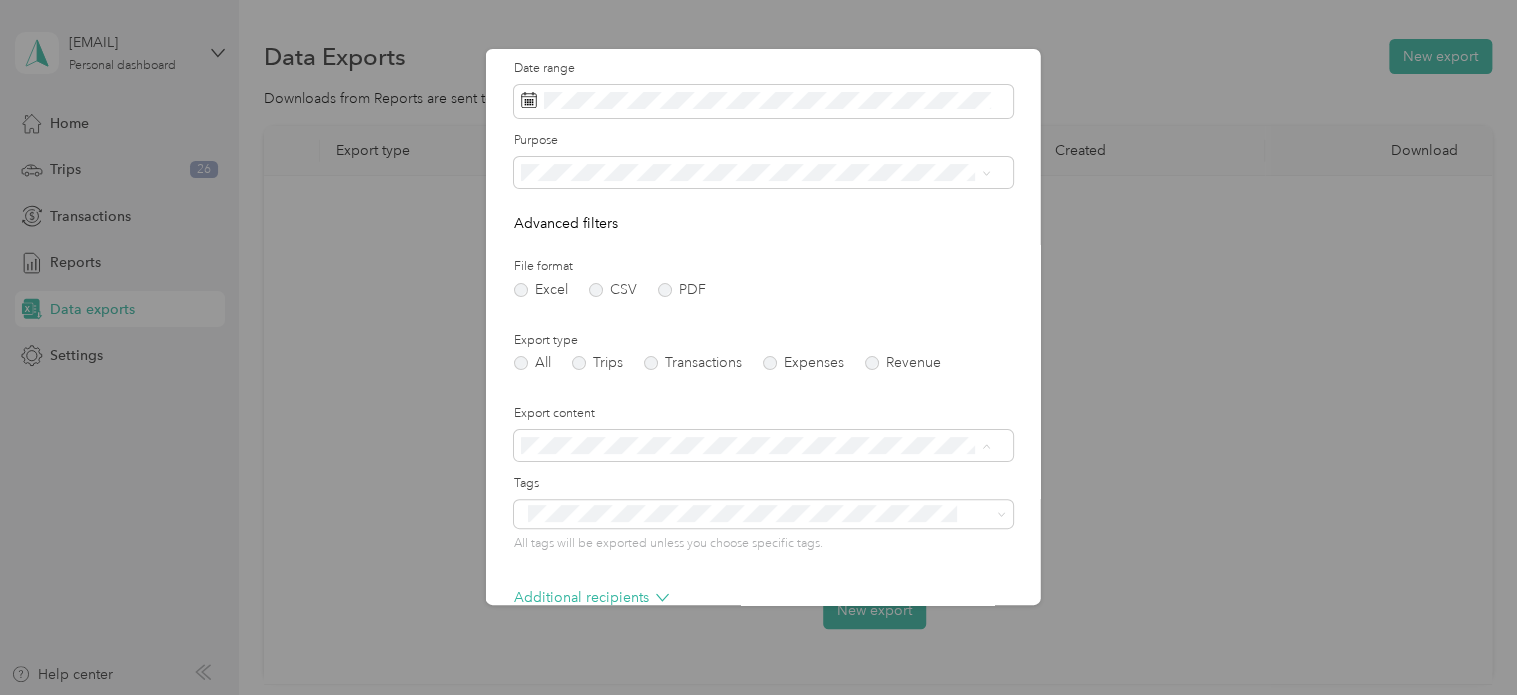 click on "File format   Excel CSV PDF" at bounding box center [763, 277] 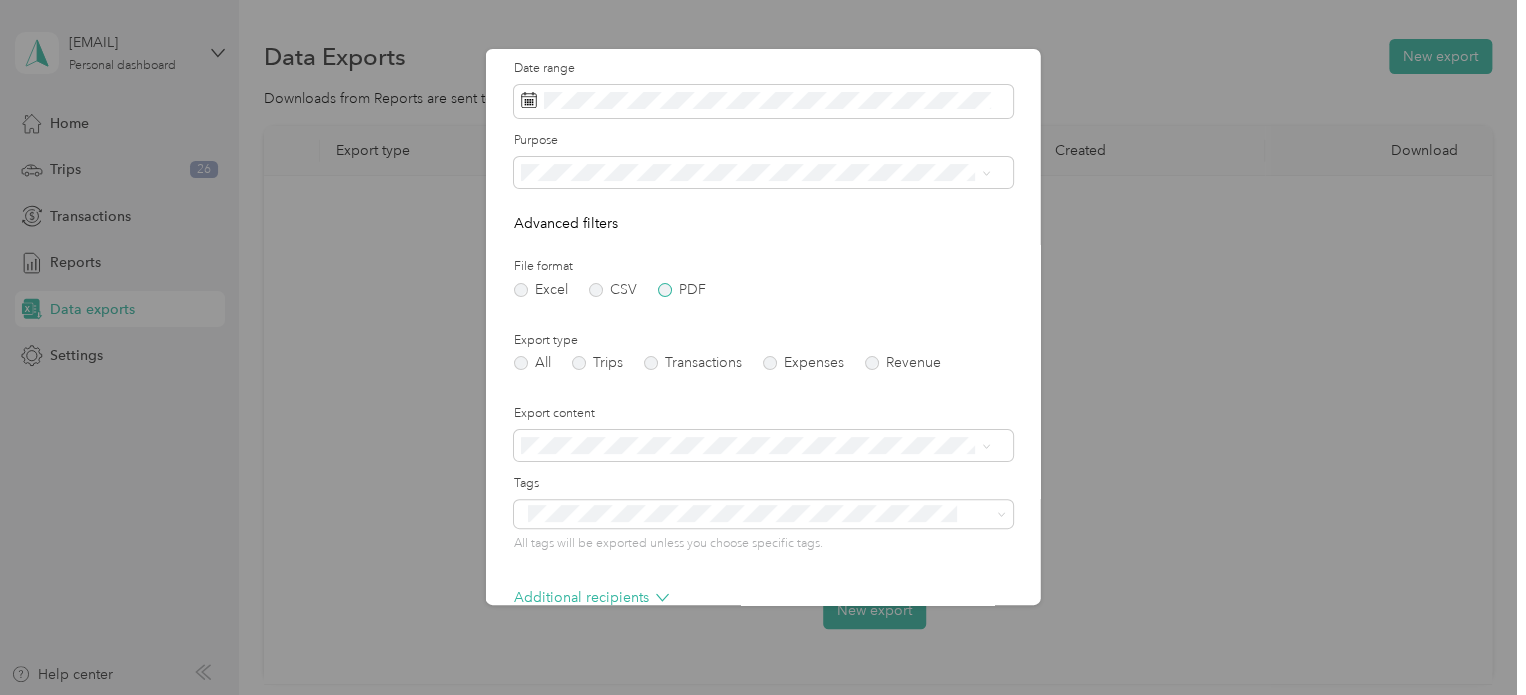 click on "PDF" at bounding box center [682, 290] 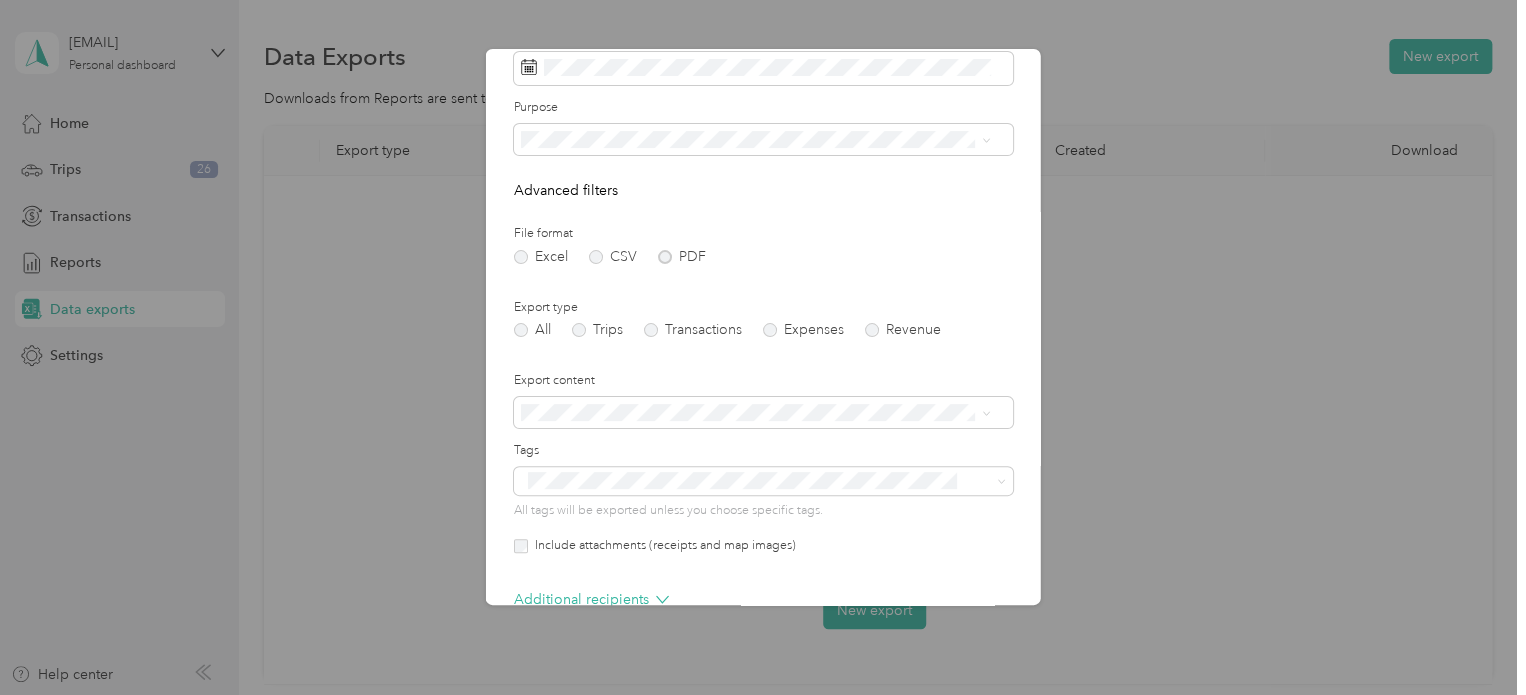 scroll, scrollTop: 206, scrollLeft: 0, axis: vertical 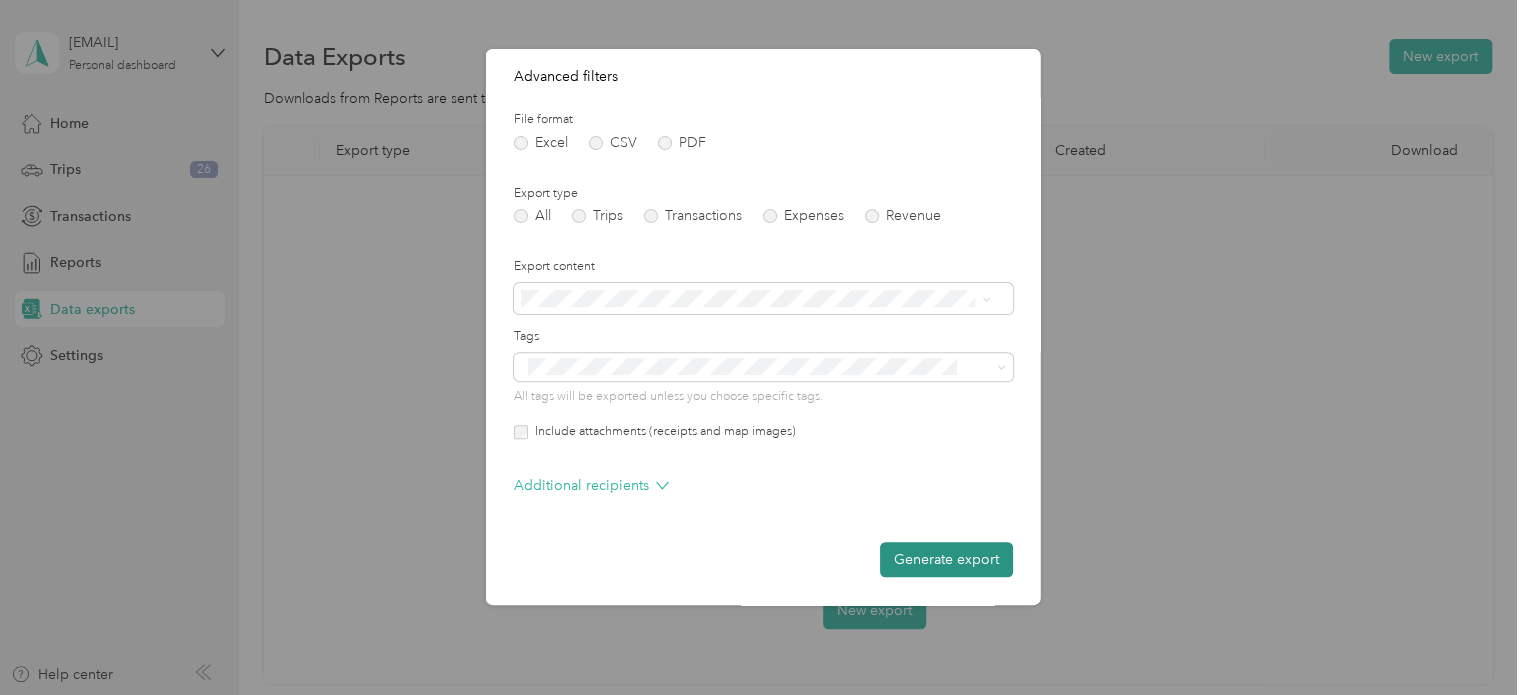 click on "Generate export" at bounding box center [946, 559] 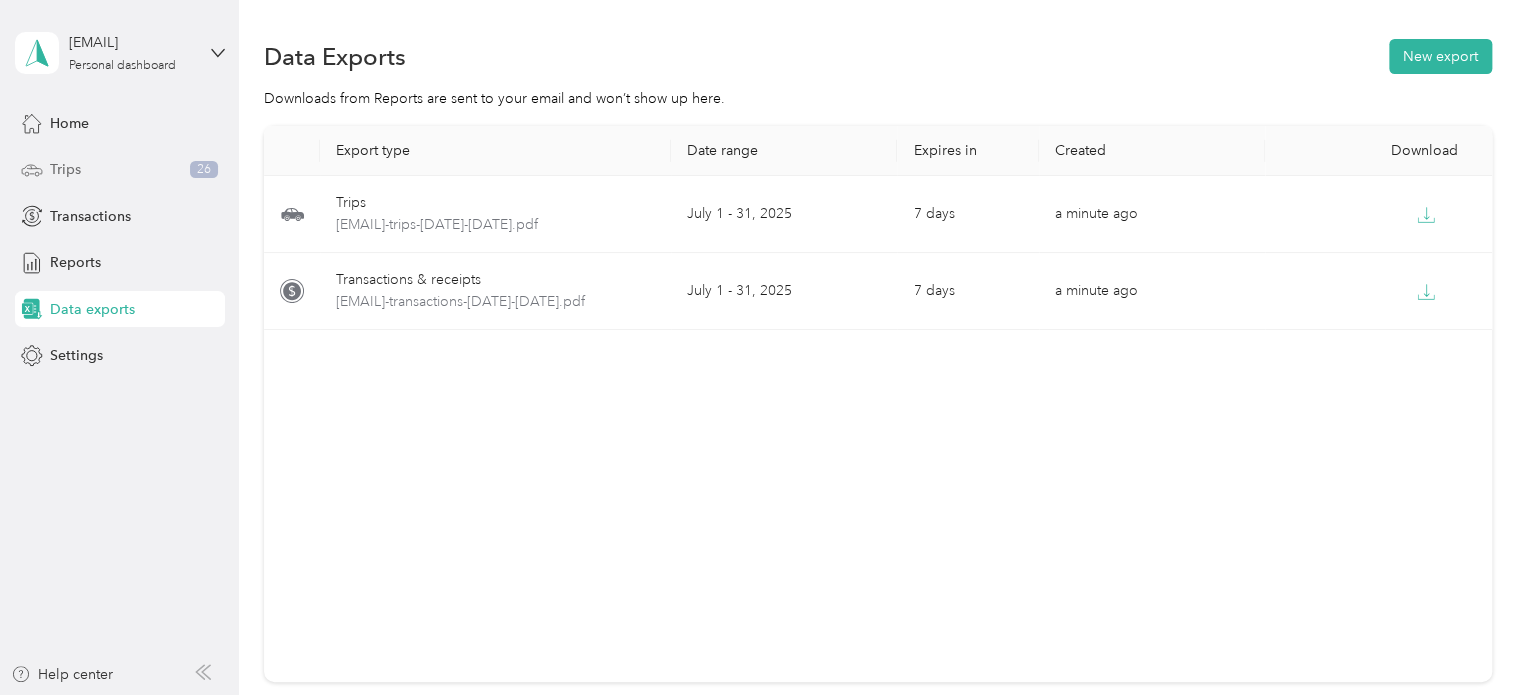 click on "Trips 26" at bounding box center (120, 170) 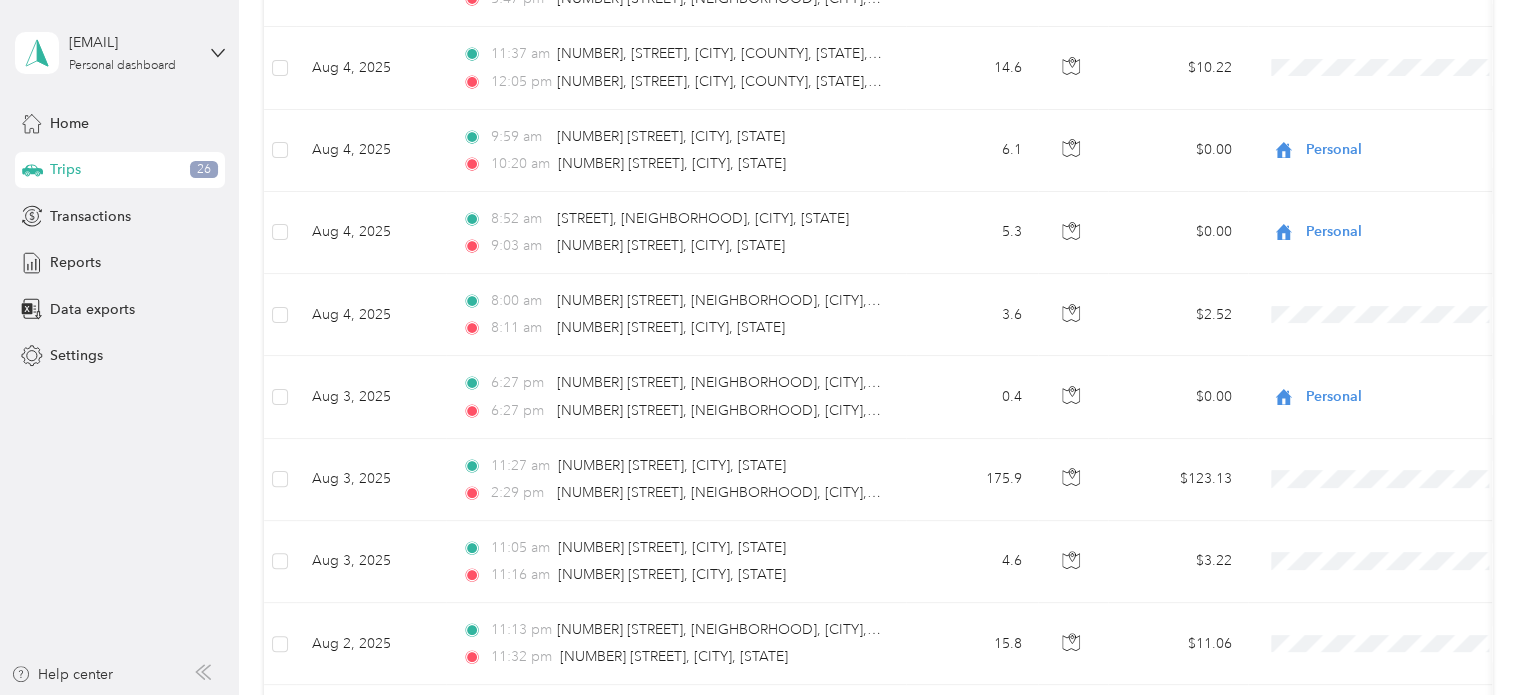 scroll, scrollTop: 391, scrollLeft: 0, axis: vertical 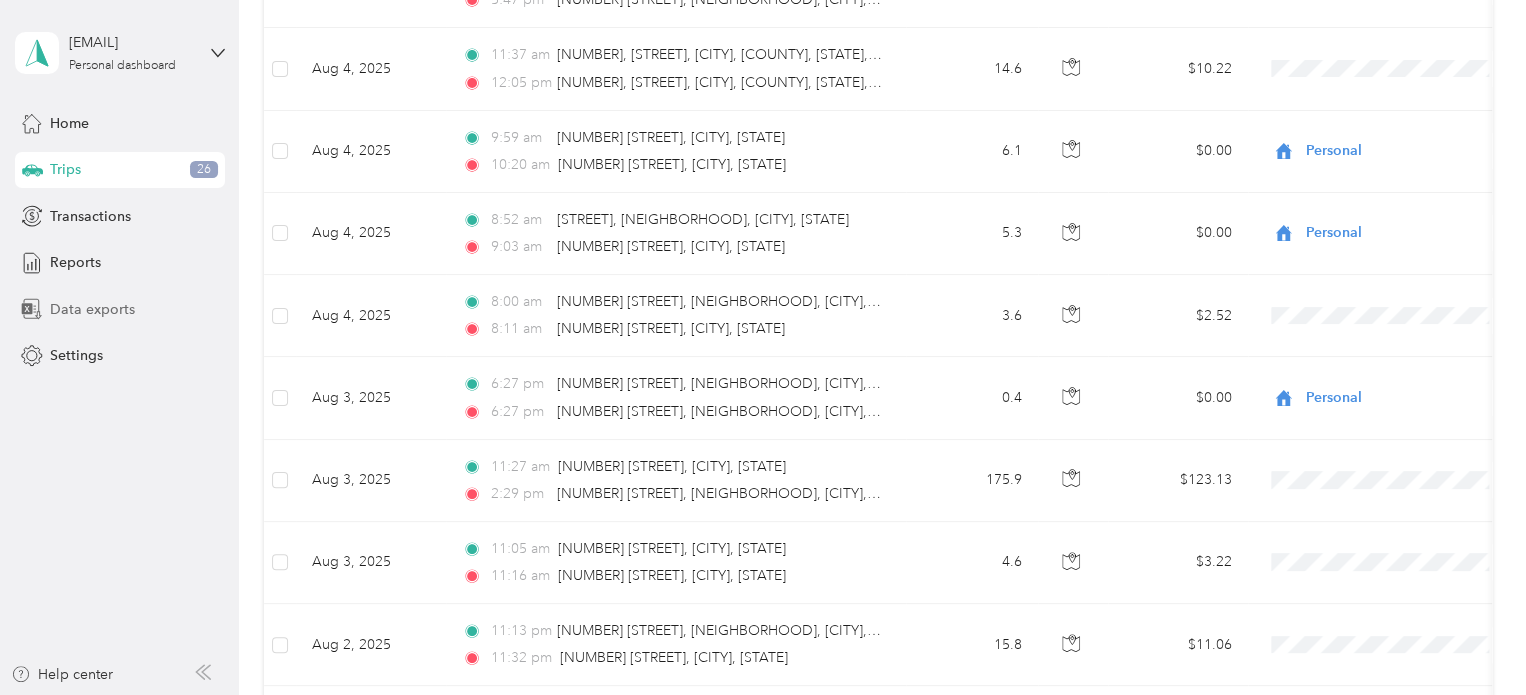 click on "Data exports" at bounding box center [120, 309] 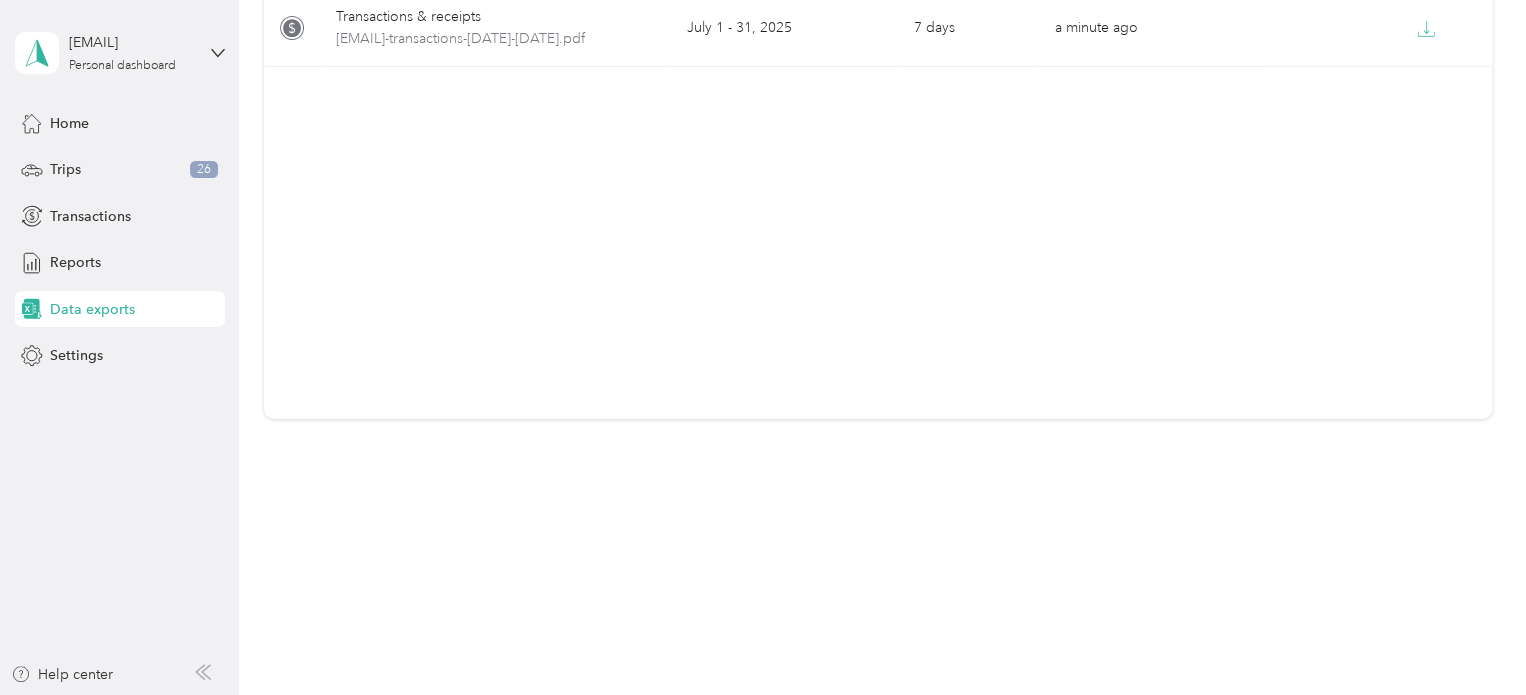 scroll, scrollTop: 0, scrollLeft: 0, axis: both 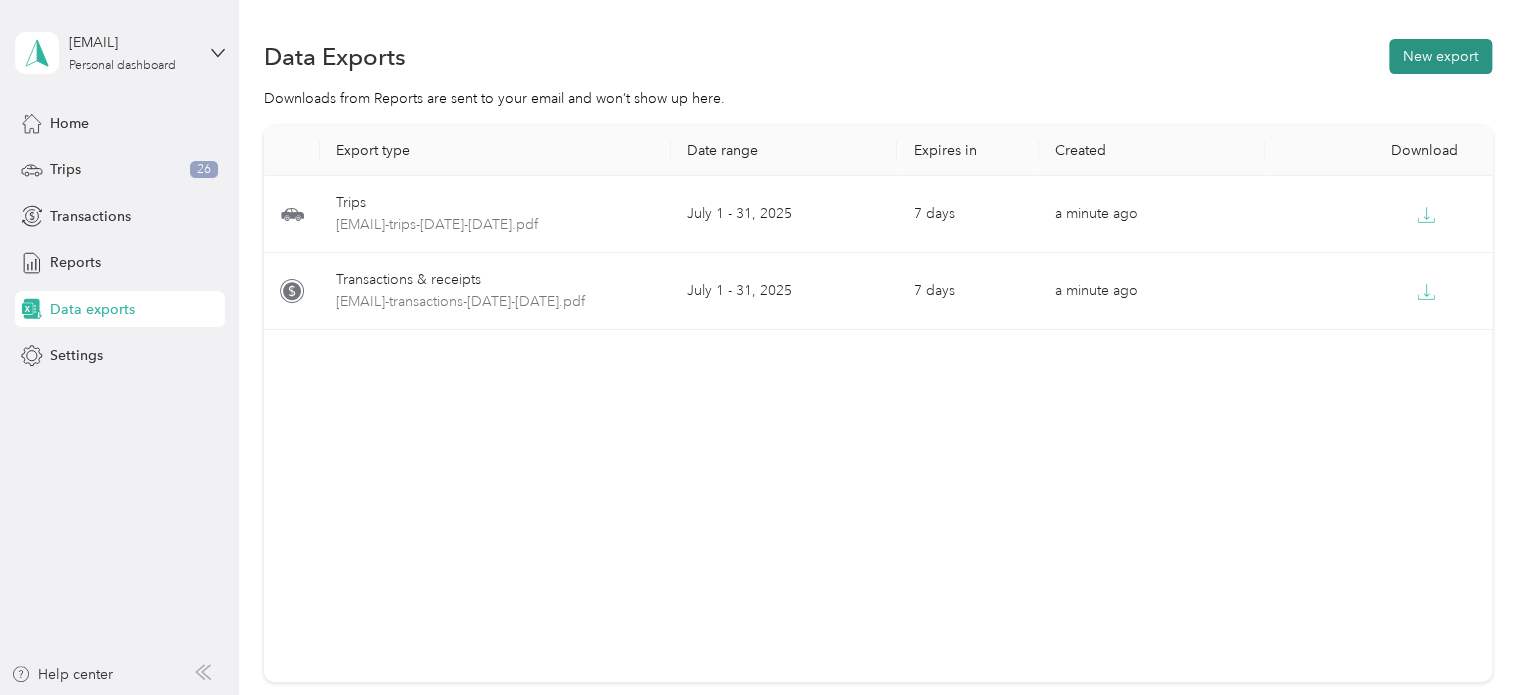 click on "New export" at bounding box center (1440, 56) 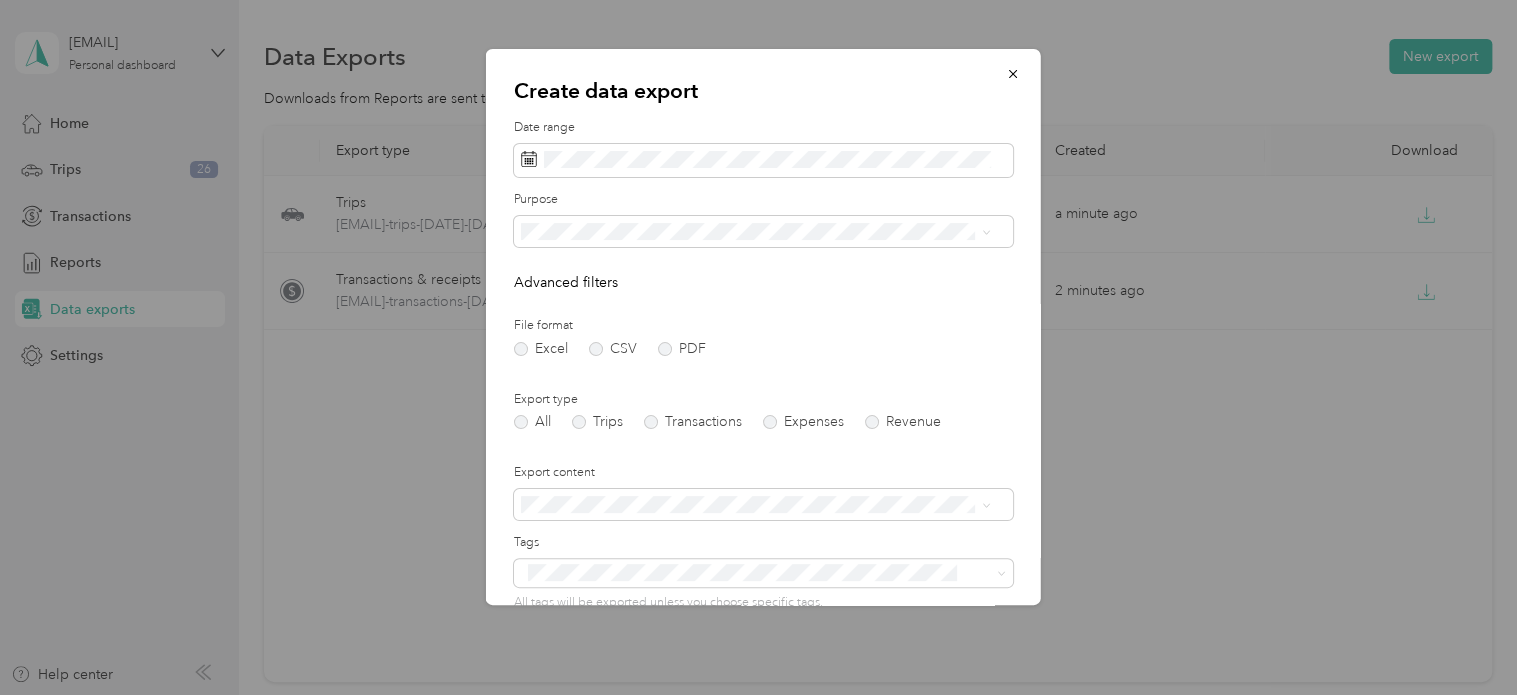 click on "Date range   Purpose   Advanced filters   File format   Excel CSV PDF Export type   All Trips Transactions Expenses Revenue Export content   Tags   All tags will be exported unless you choose specific tags. Additional recipients Generate export" at bounding box center [763, 433] 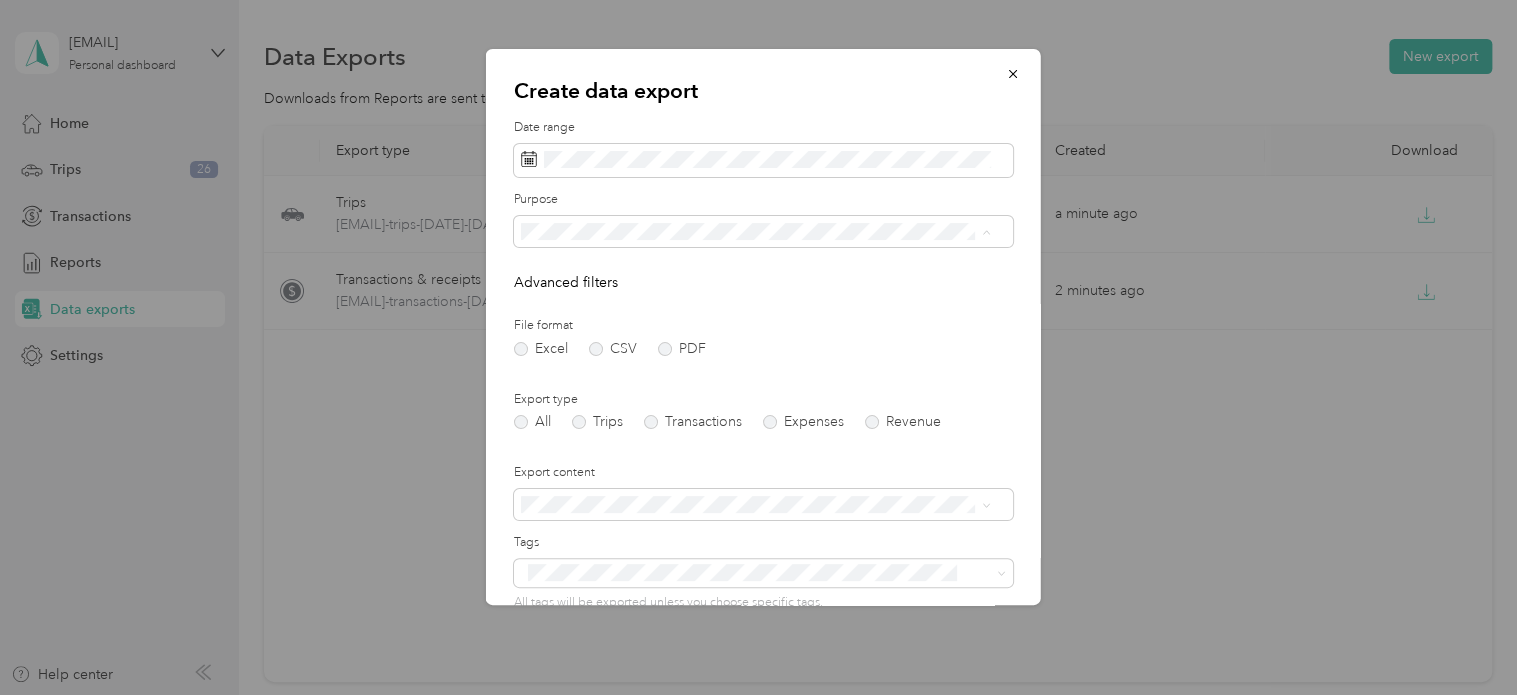 click on "Veterans United Home Loans" at bounding box center (755, 302) 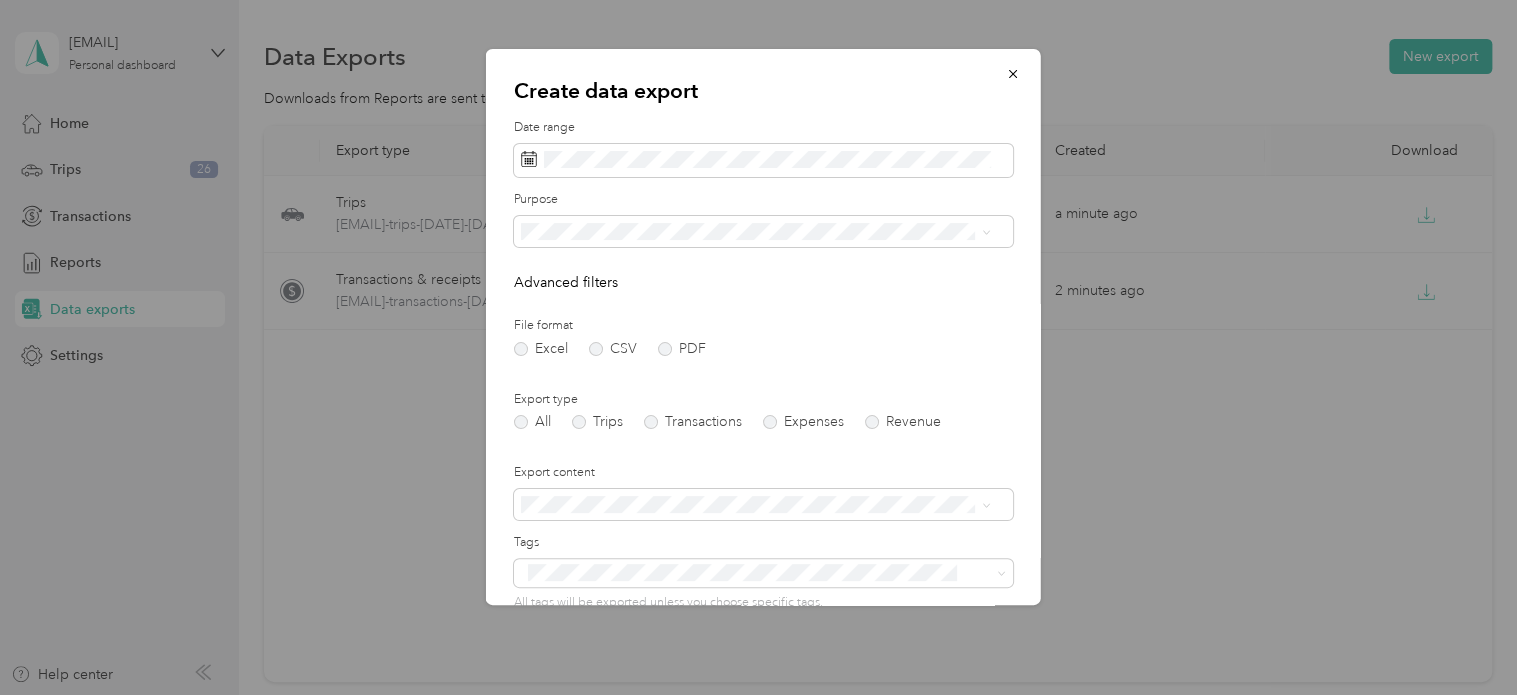 scroll, scrollTop: 14, scrollLeft: 0, axis: vertical 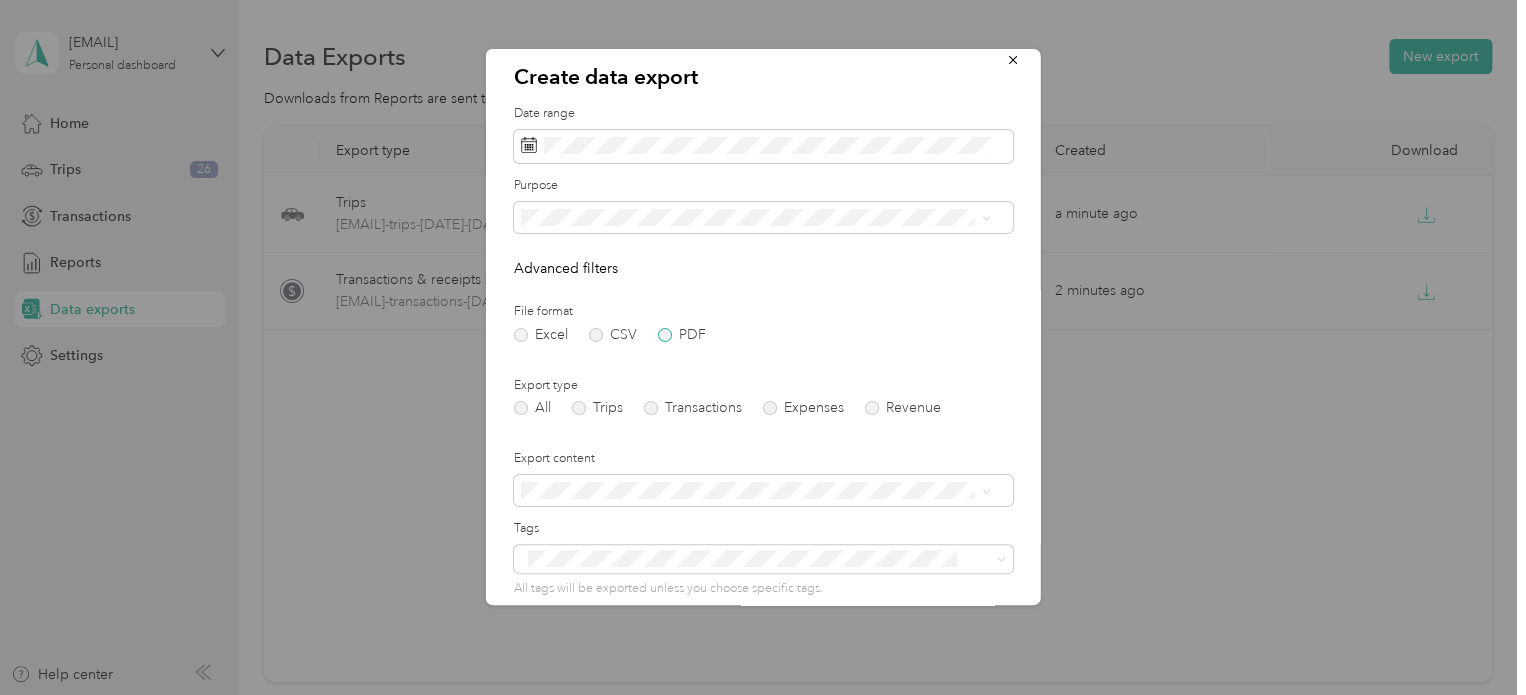 click on "PDF" at bounding box center (682, 335) 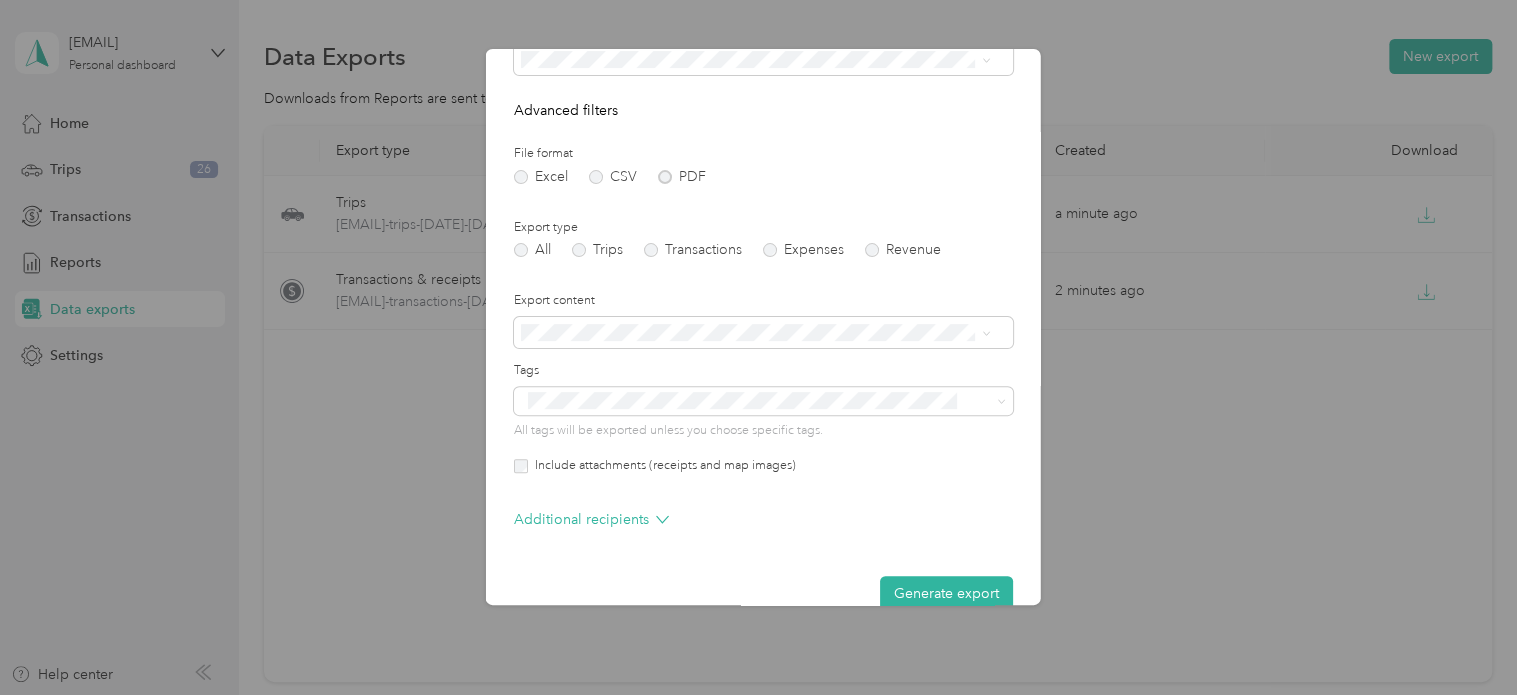 scroll, scrollTop: 206, scrollLeft: 0, axis: vertical 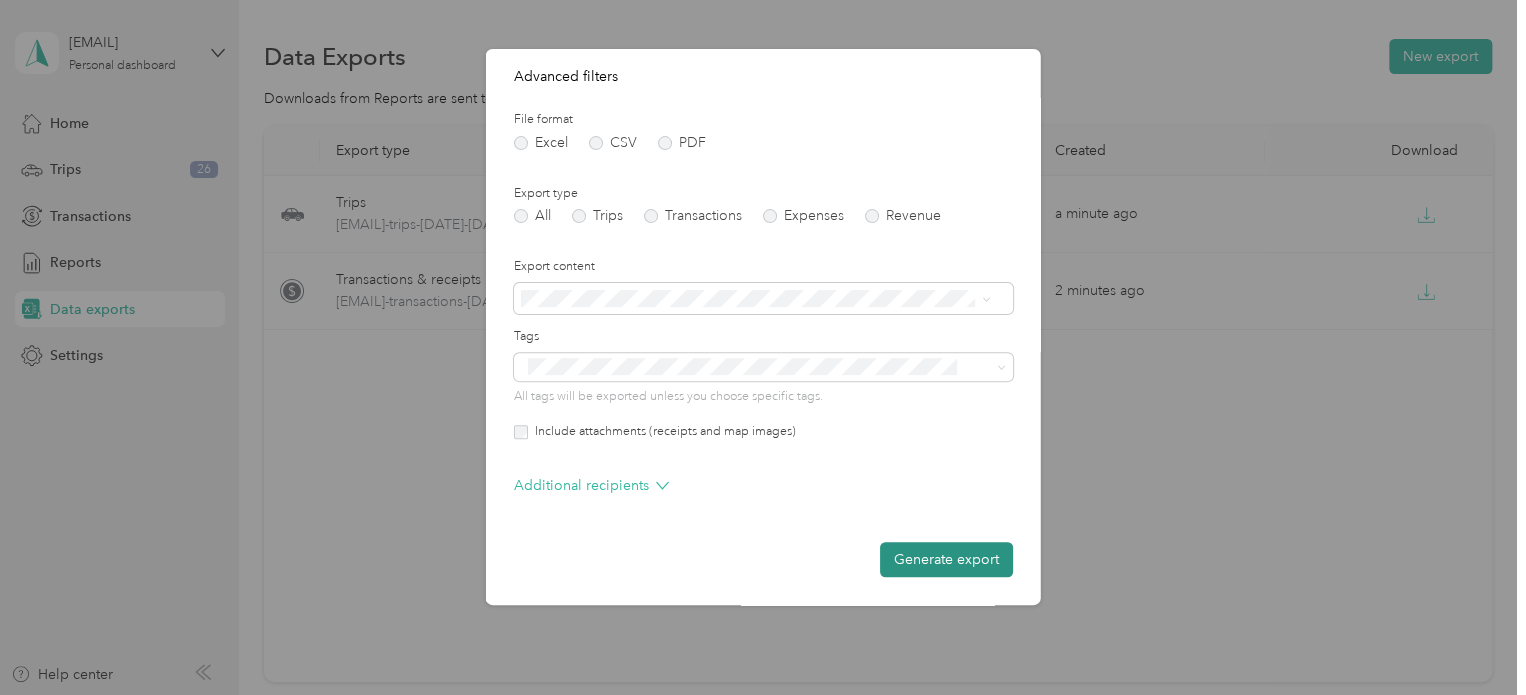 click on "Generate export" at bounding box center (946, 559) 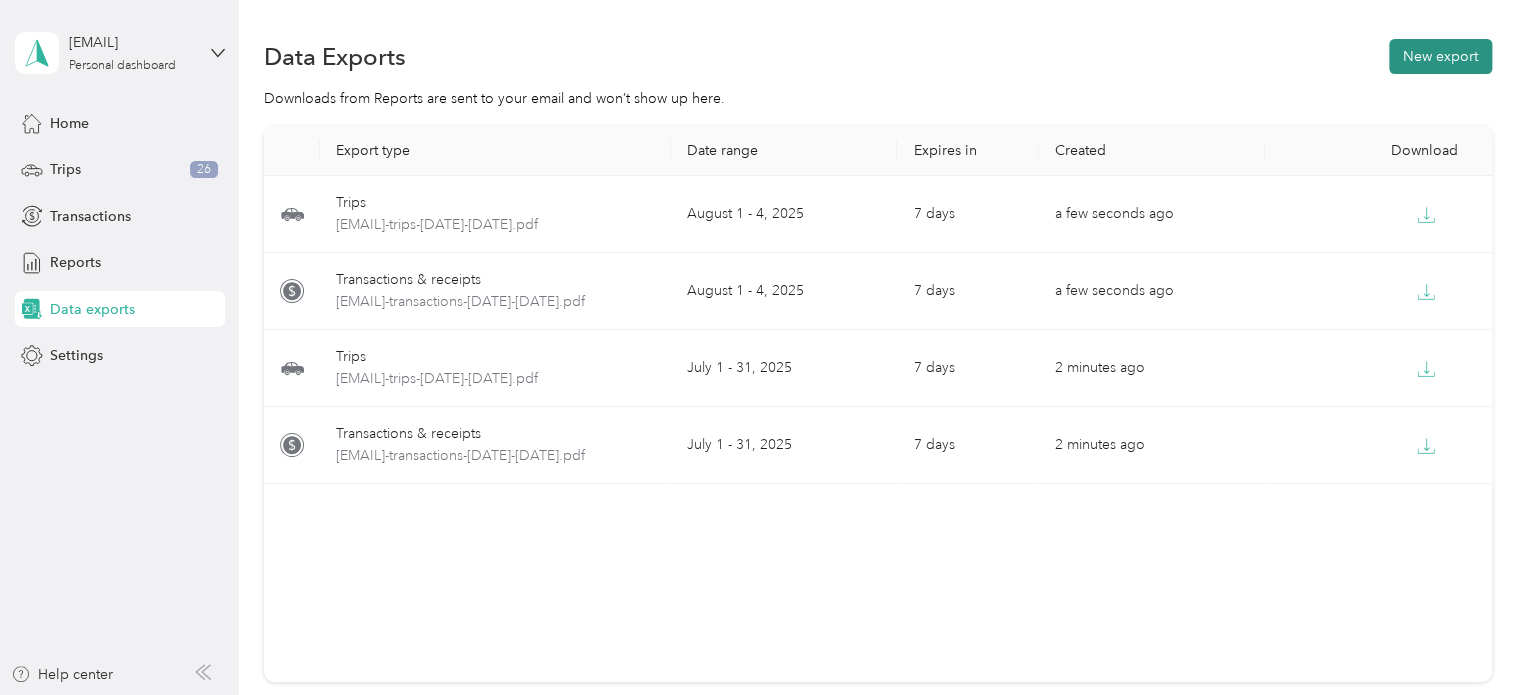 click on "New export" at bounding box center [1440, 56] 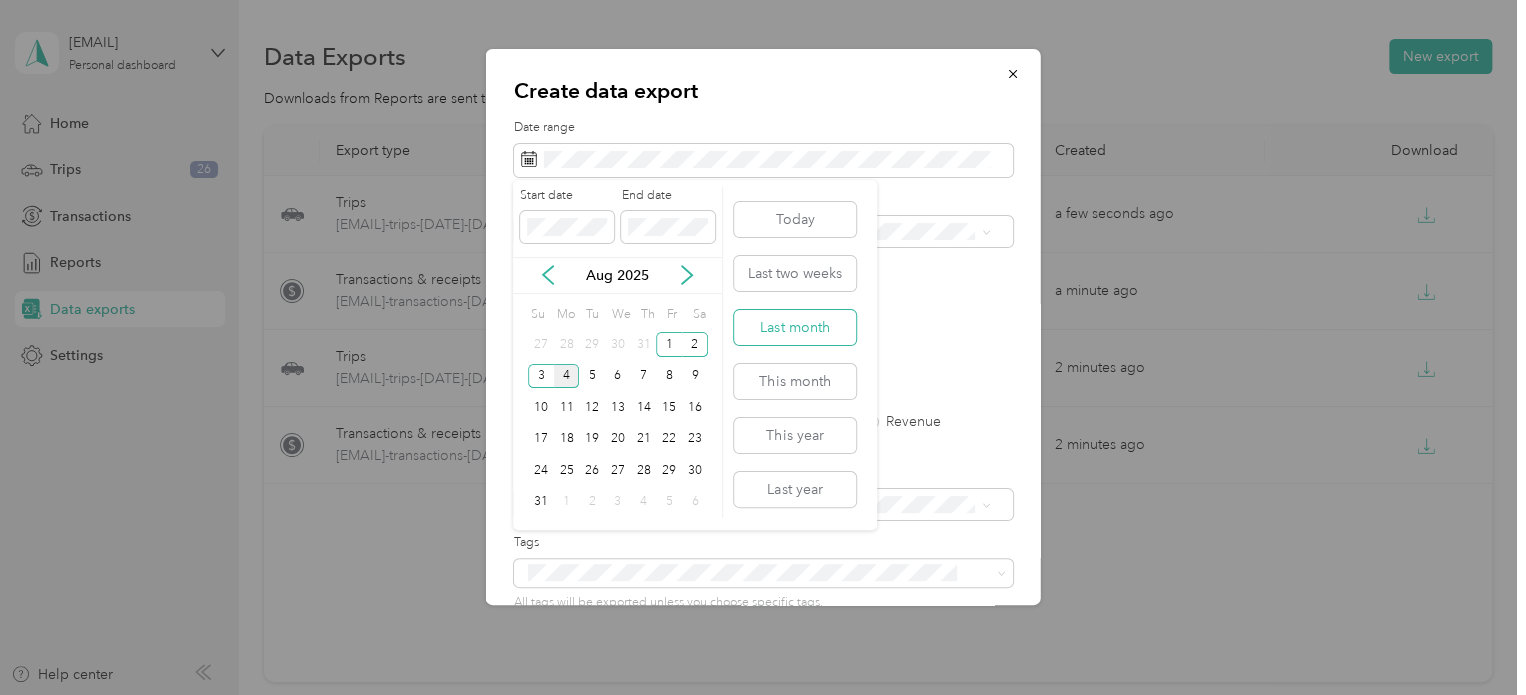click on "Last month" at bounding box center (795, 327) 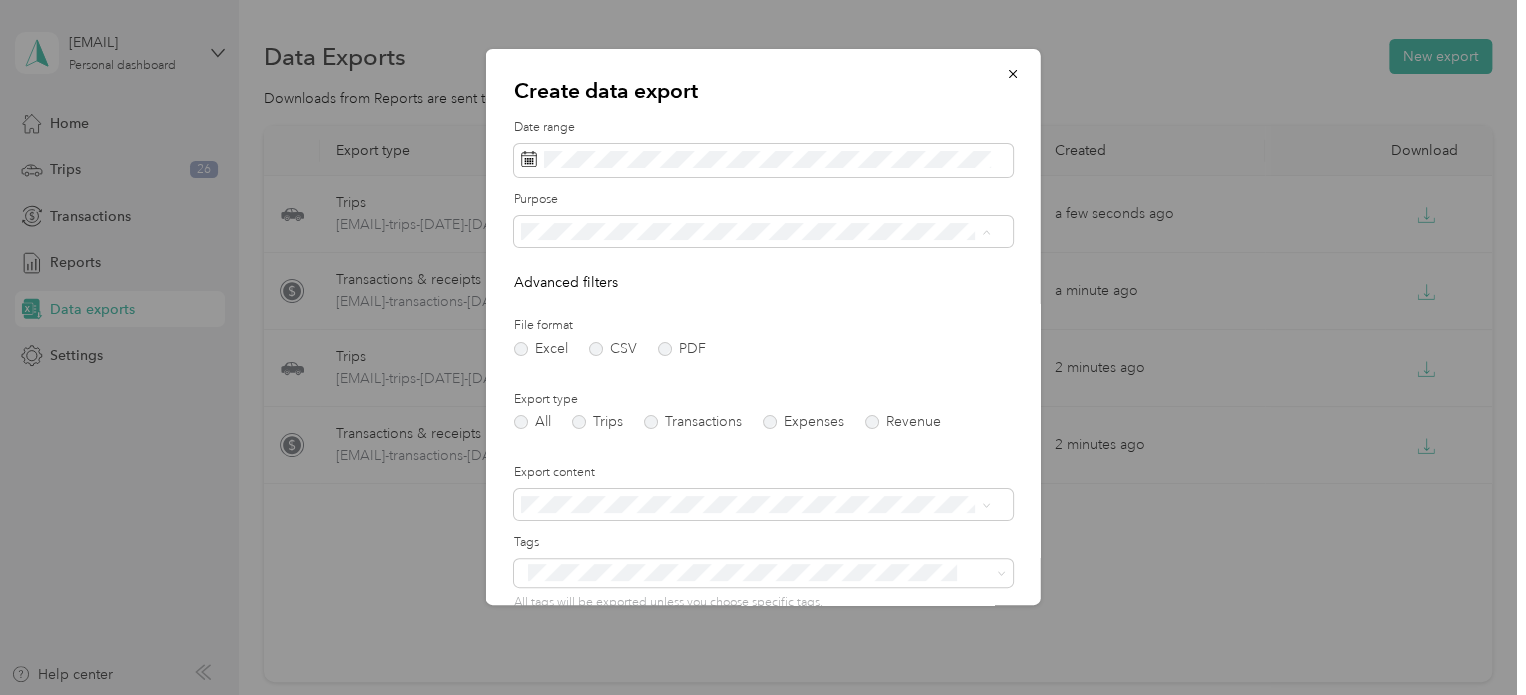 click on "Veterans United Home Loans" at bounding box center [619, 302] 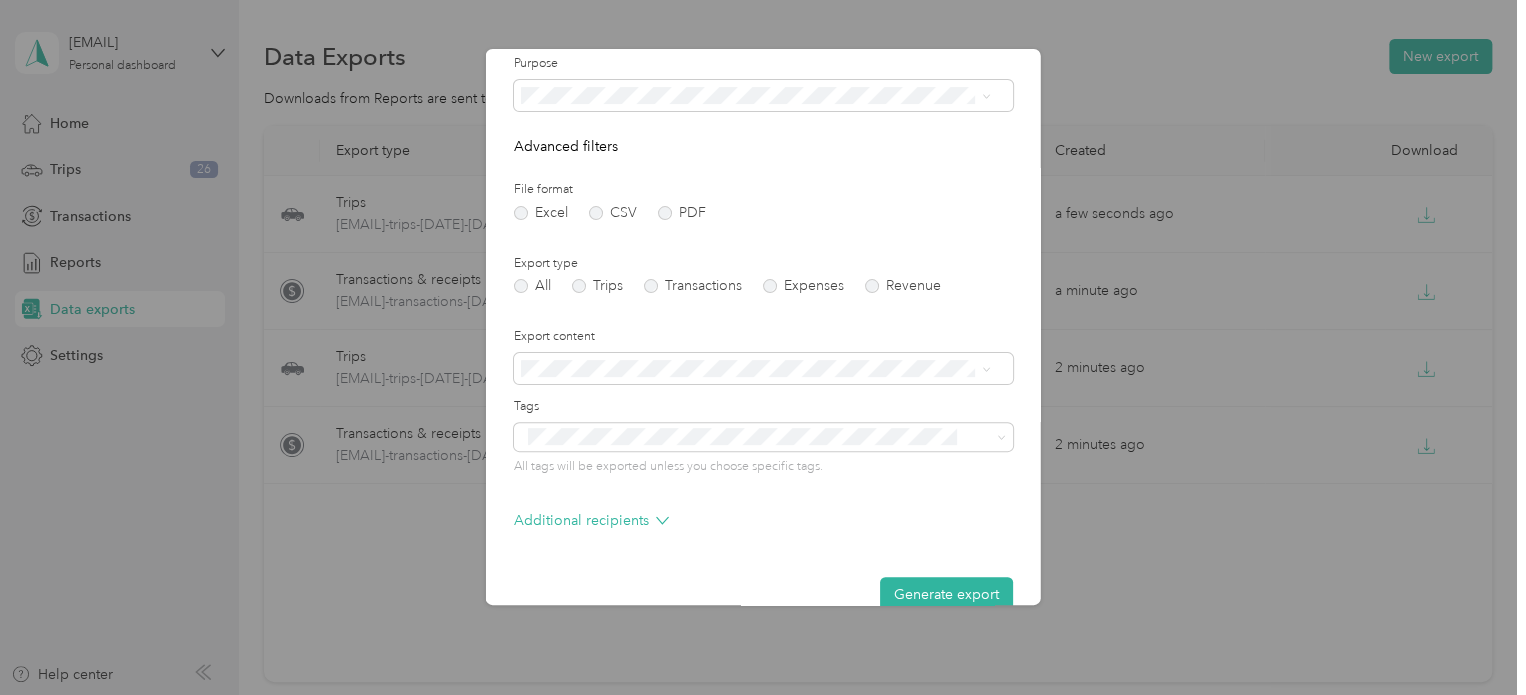 scroll, scrollTop: 168, scrollLeft: 0, axis: vertical 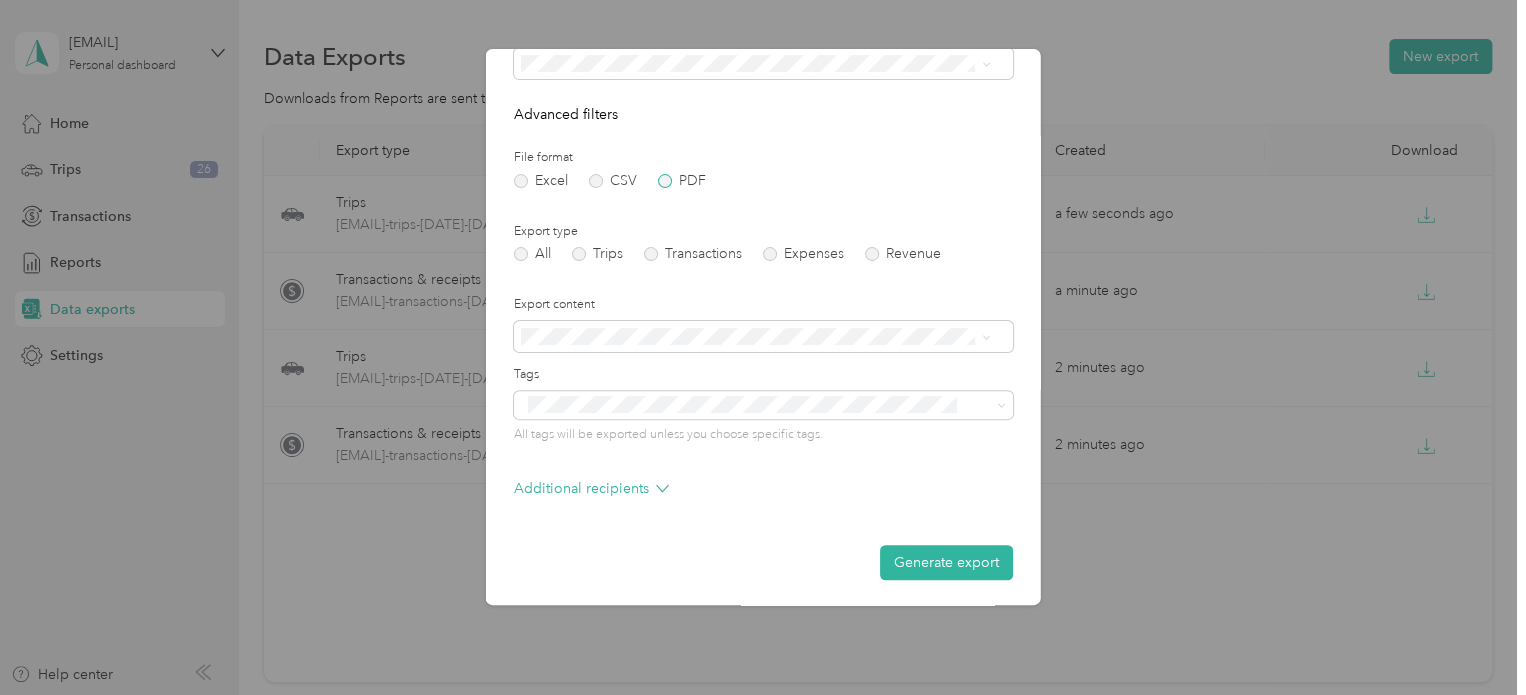 click on "PDF" at bounding box center [682, 181] 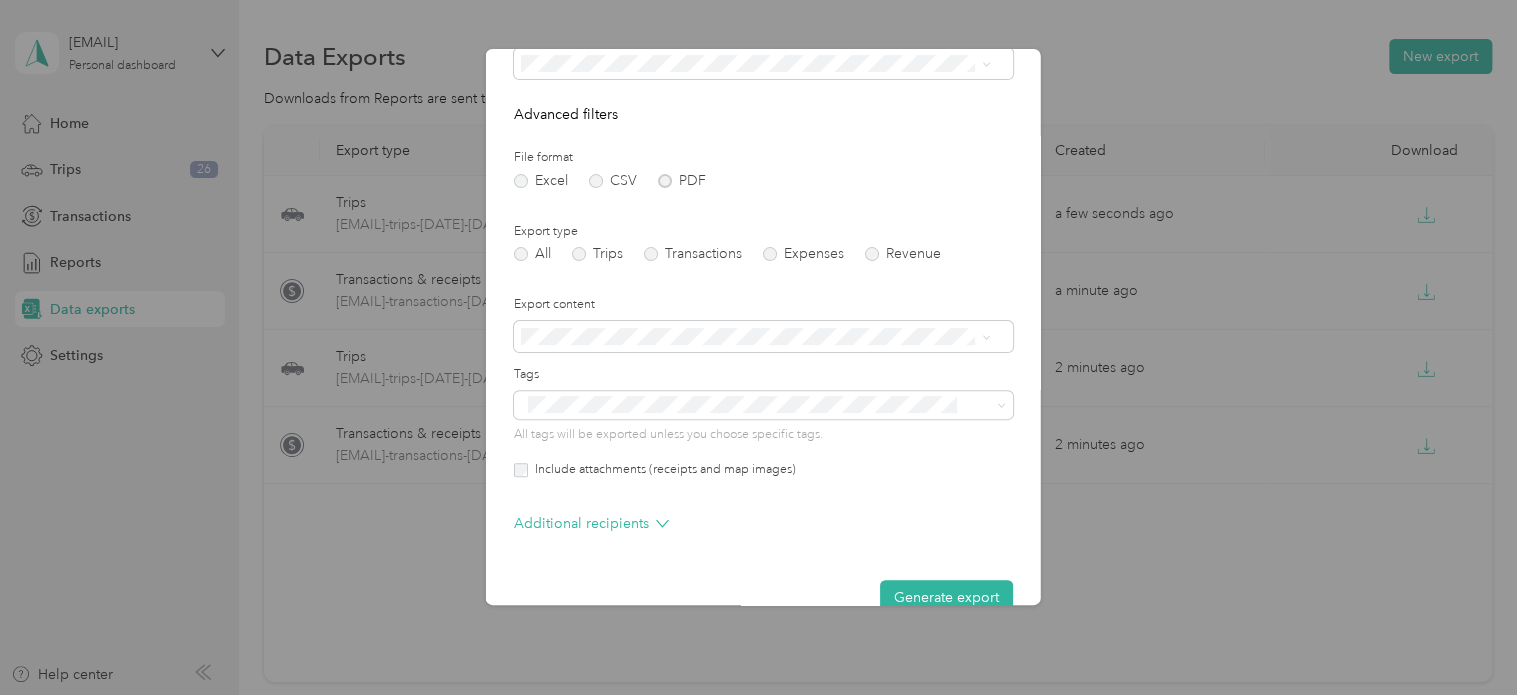scroll, scrollTop: 206, scrollLeft: 0, axis: vertical 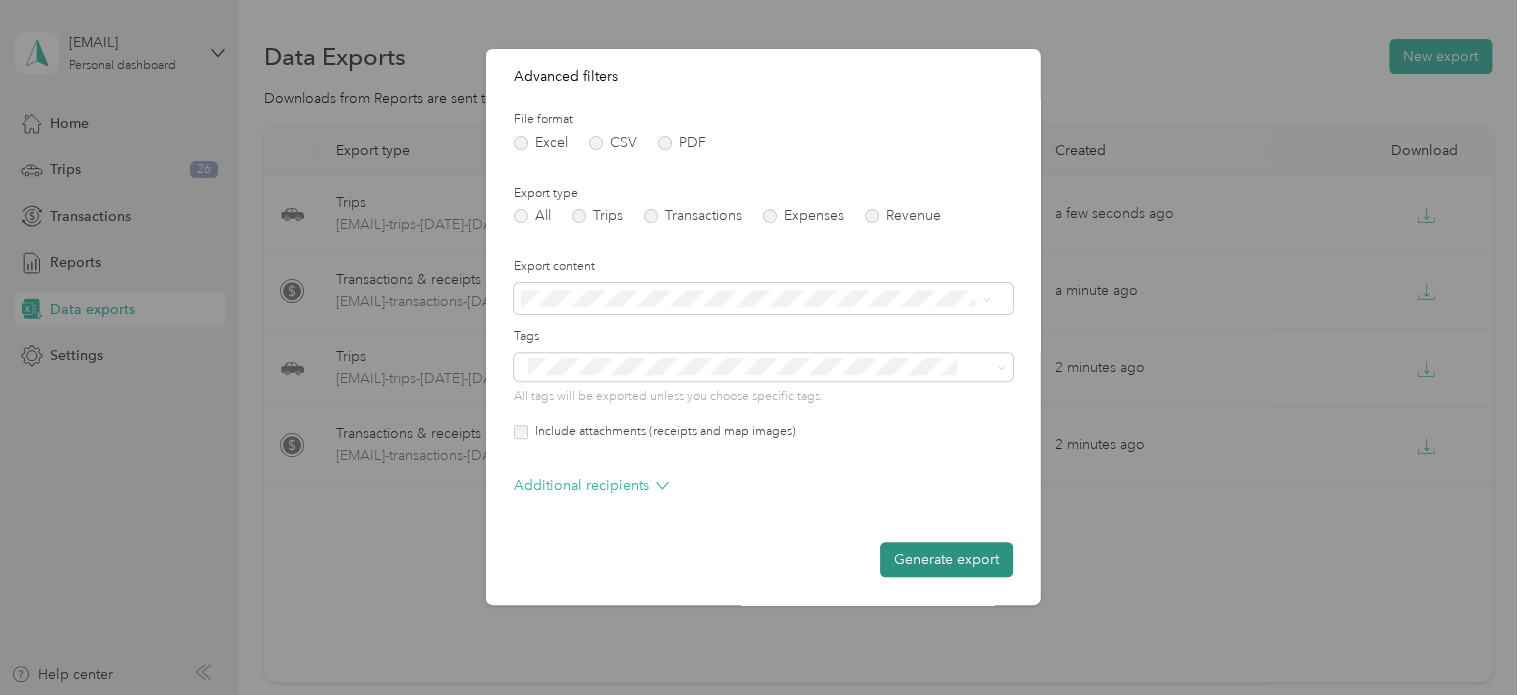 click on "Generate export" at bounding box center (946, 559) 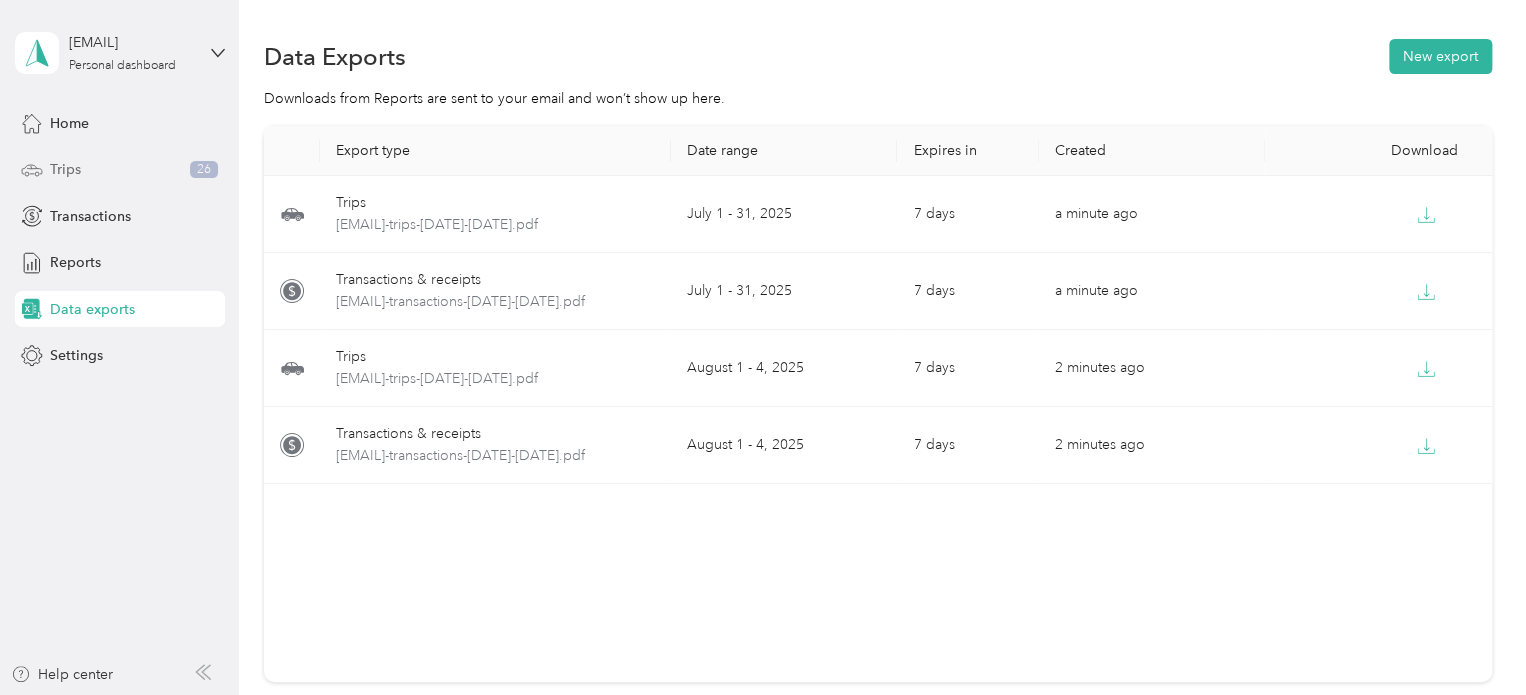 click on "Trips 26" at bounding box center [120, 170] 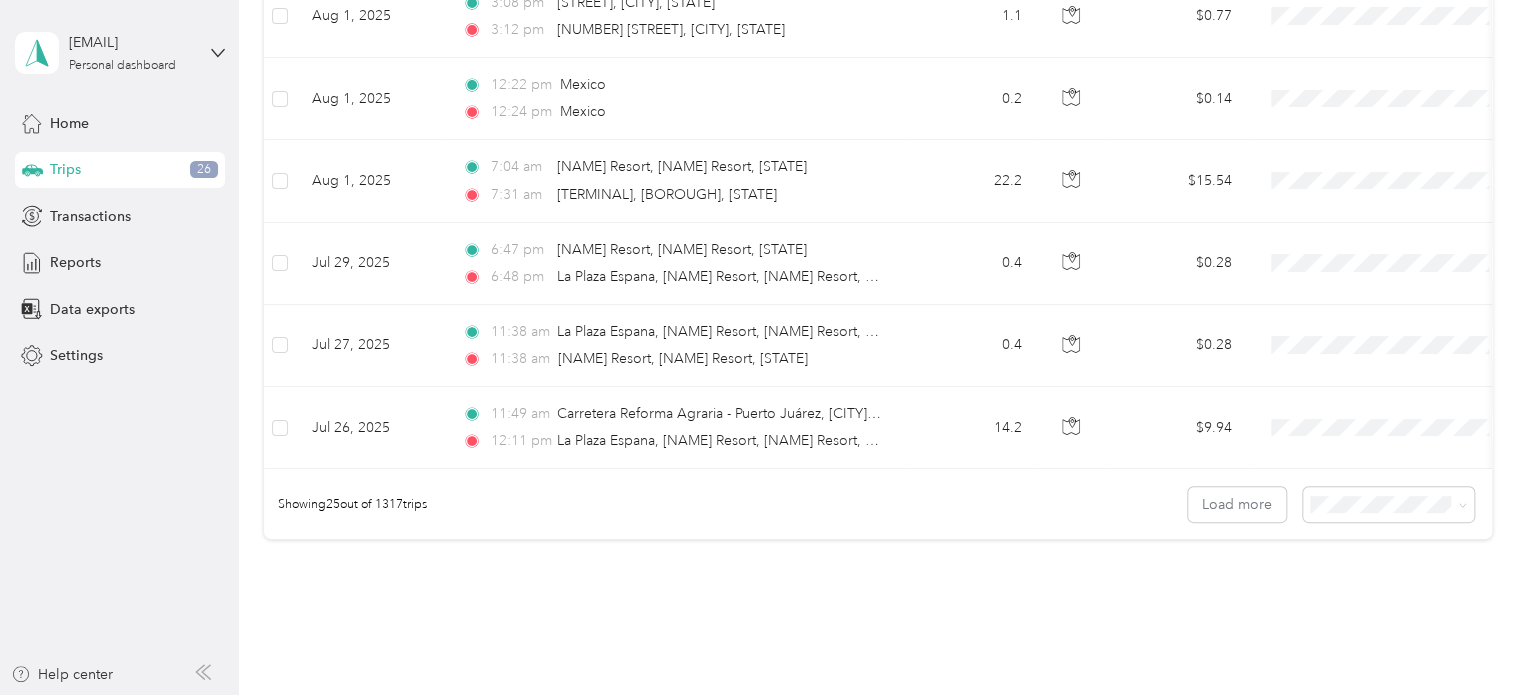 scroll, scrollTop: 1920, scrollLeft: 0, axis: vertical 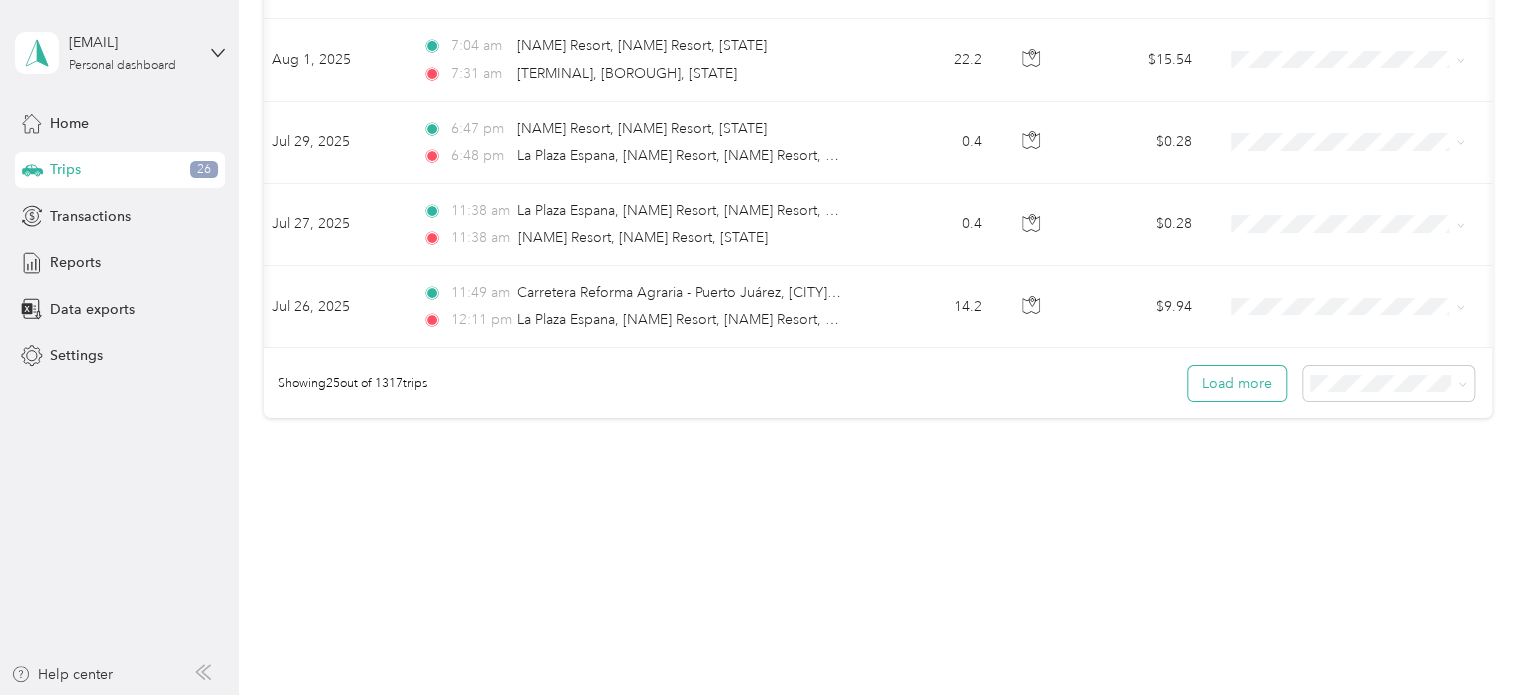 click on "Load more" at bounding box center (1237, 383) 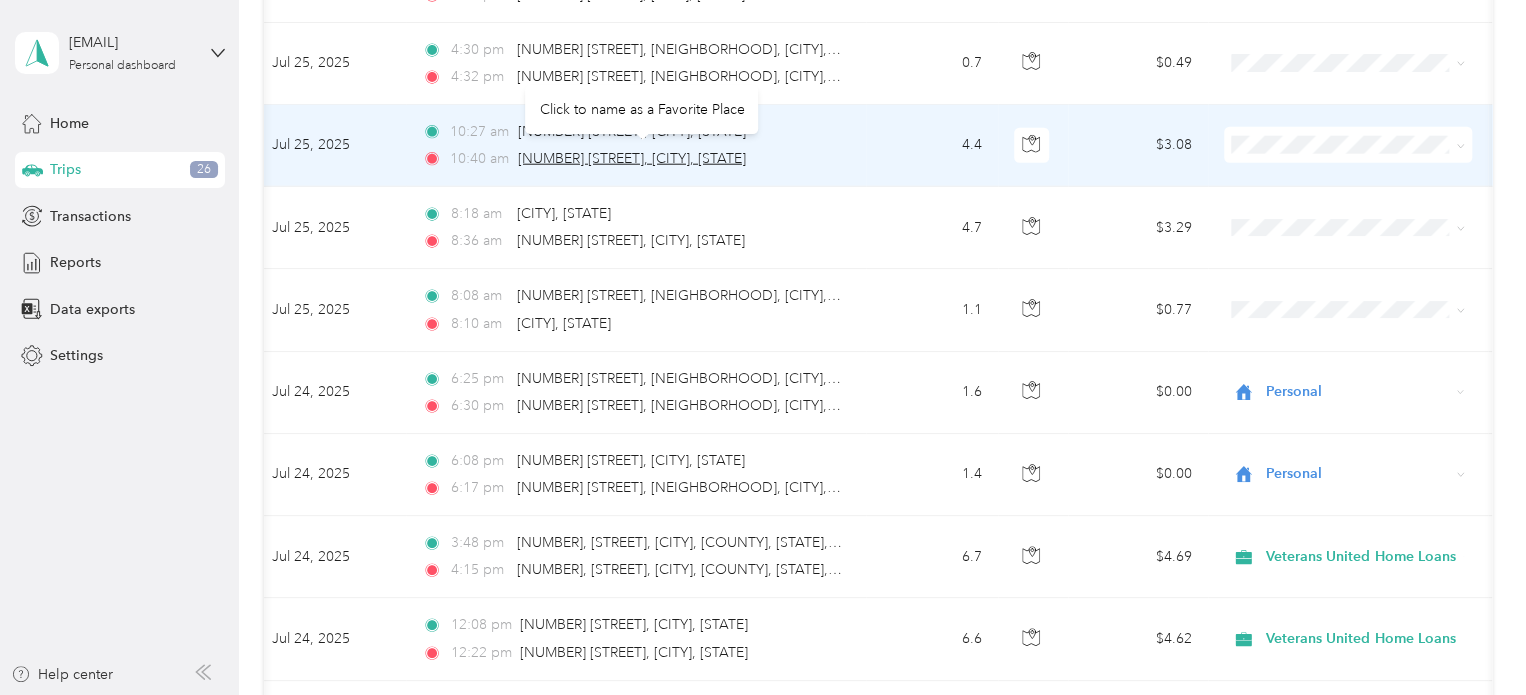 scroll, scrollTop: 2780, scrollLeft: 0, axis: vertical 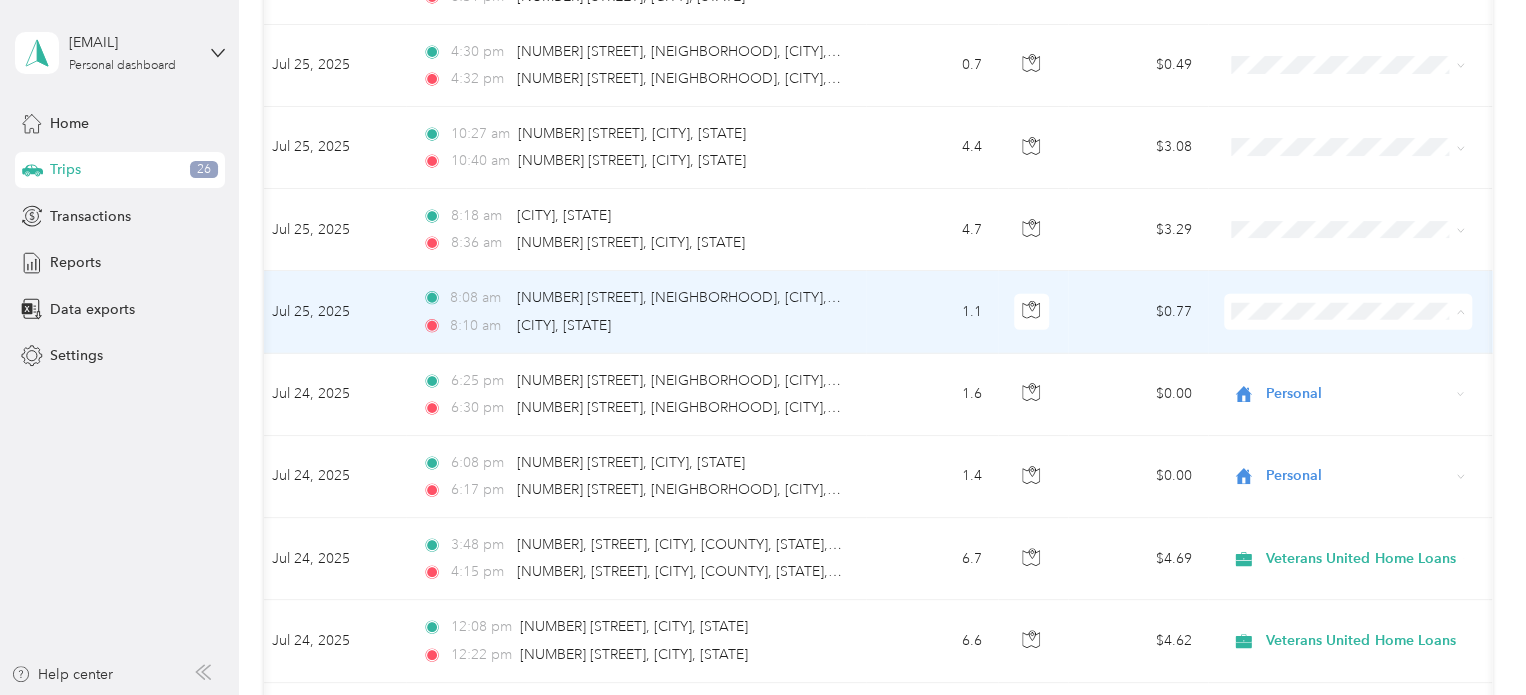 click on "Personal" at bounding box center (1350, 376) 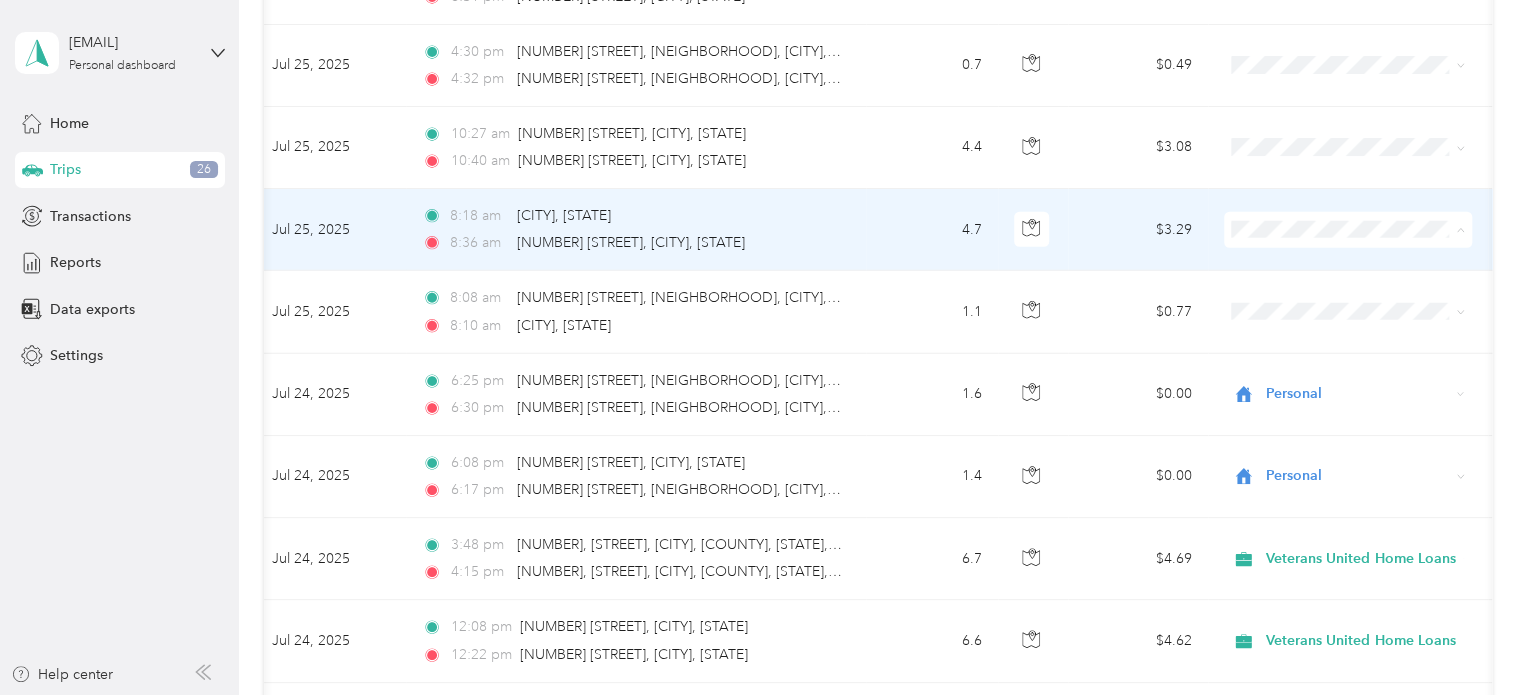 click on "Veterans United Home Loans" at bounding box center (1367, 259) 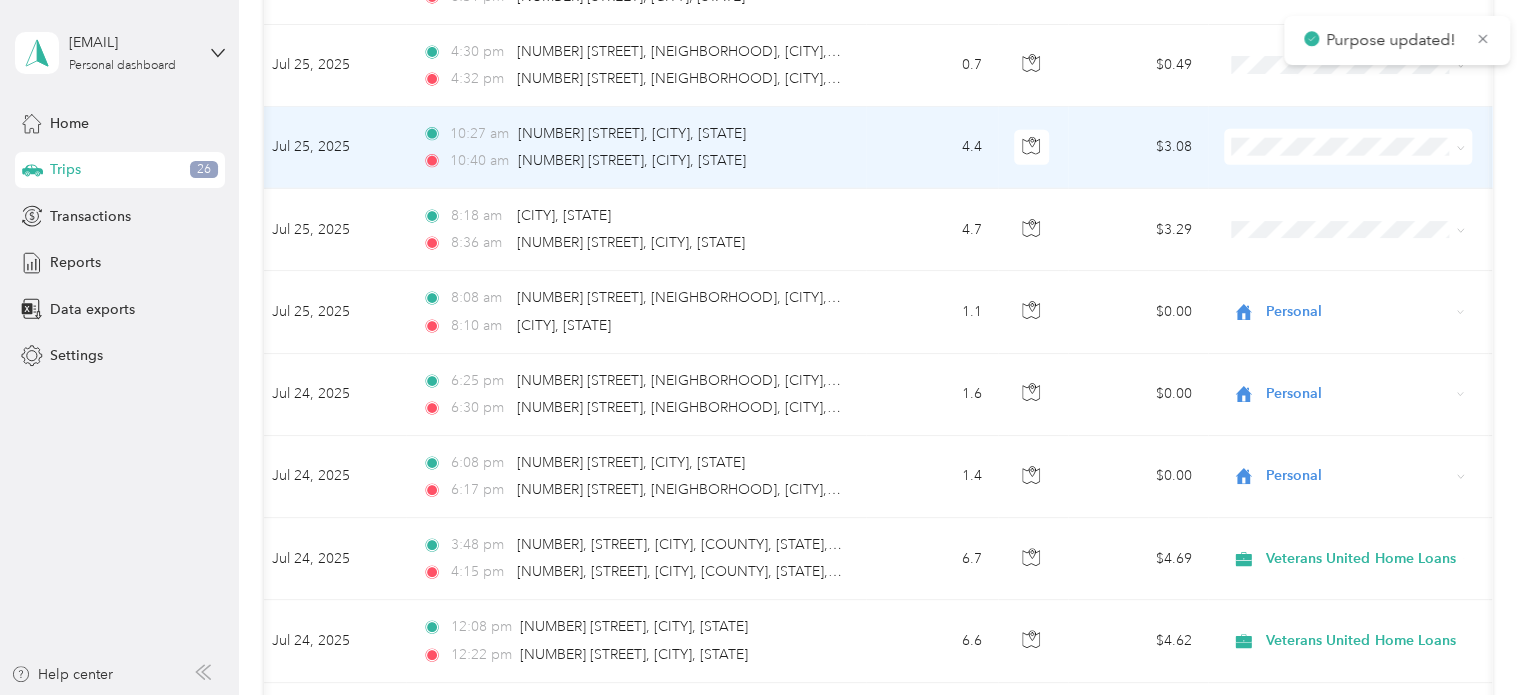 click on "Veterans United Home Loans" at bounding box center (1350, 175) 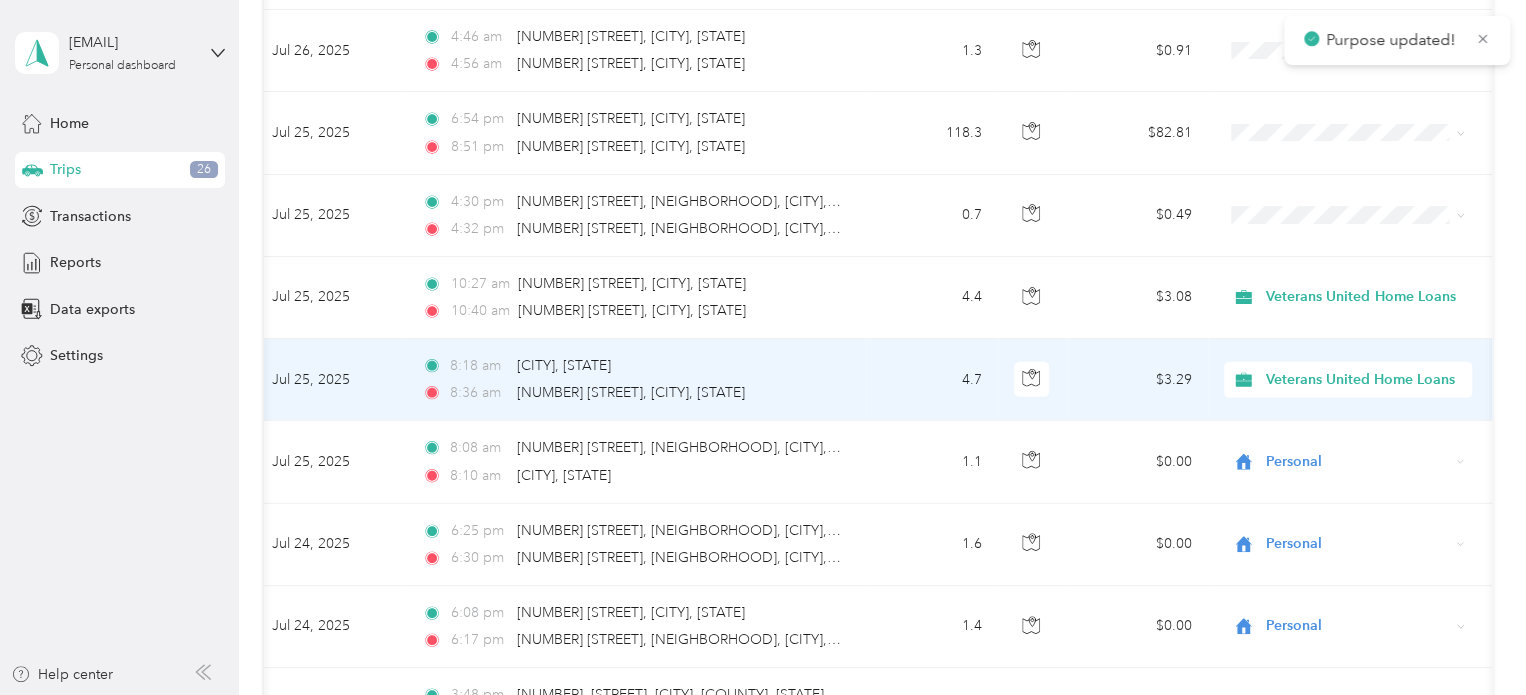scroll, scrollTop: 2628, scrollLeft: 0, axis: vertical 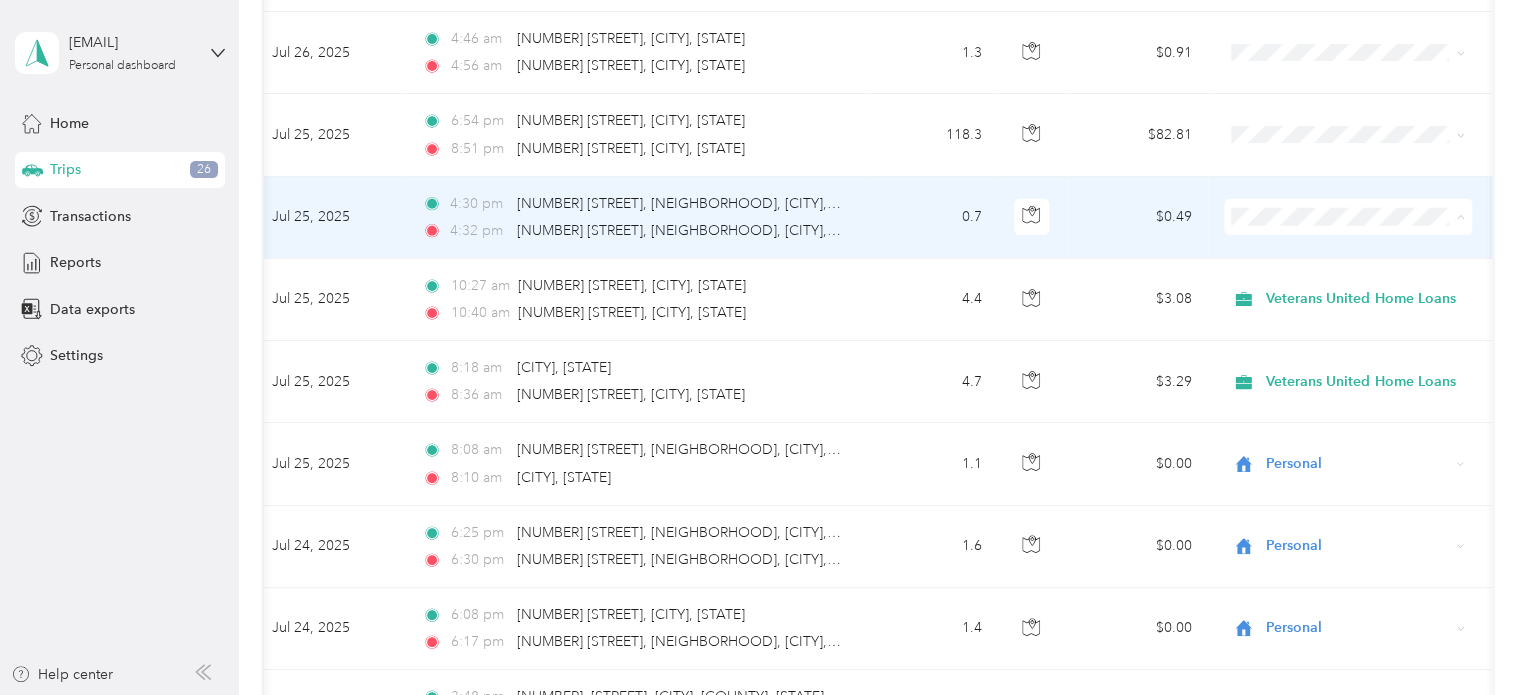 click on "Personal" at bounding box center (1367, 282) 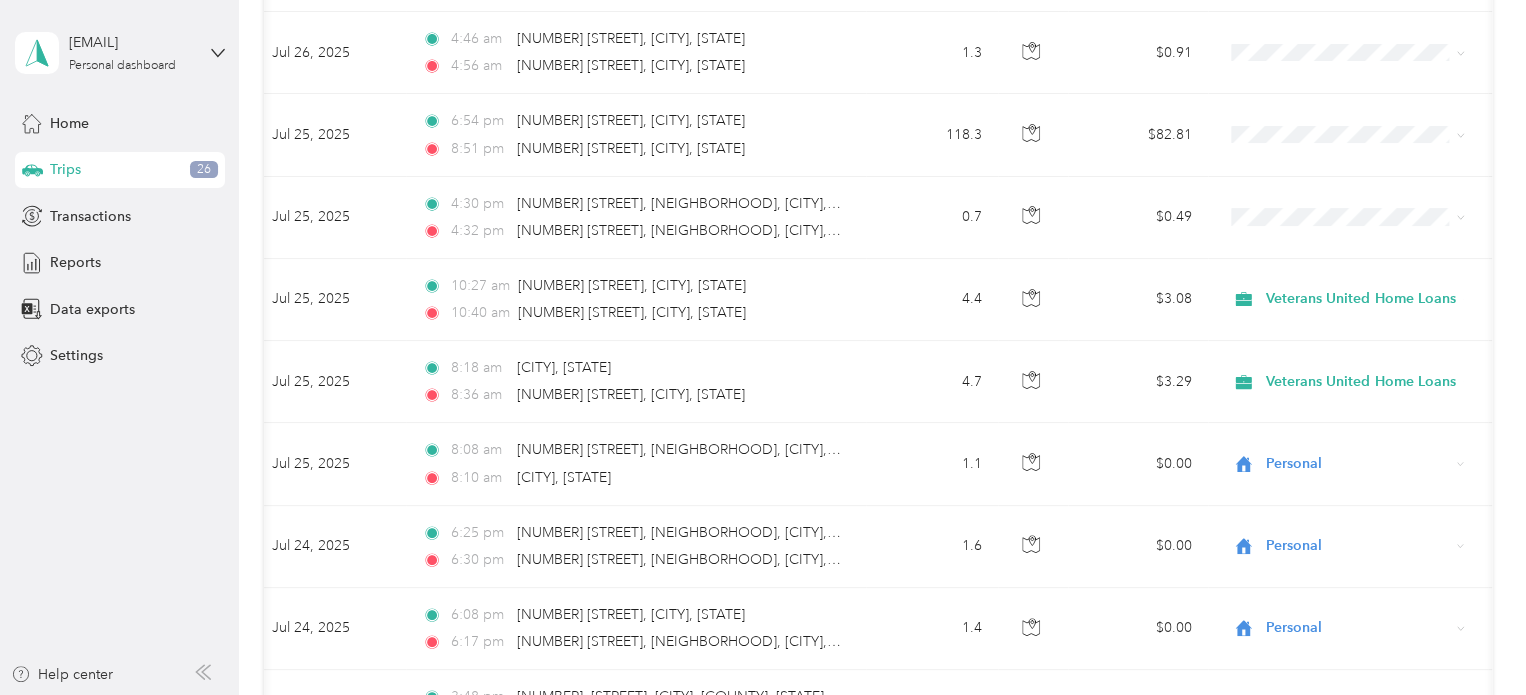 click on "Trips New trip [MILEAGE] mi Work [MILEAGE] mi Personal [MILEAGE] mi Unclassified [CURRENCY] Value All purposes Filters Date Locations Mileage (mi) Map Mileage value Purpose Track Method Report                     [DATE] [TIME] [CITY], [STATE] [TIME] [NUMBER] [STREET], [NEIGHBORHOOD], [CITY], [STATE] [MILEAGE] [CURRENCY] GPS -- [DATE] [TIME] [NUMBER], [STREET], [CITY], [COUNTY], [STATE], [POSTAL_CODE], [COUNTRY] [TIME] [NUMBER], [STREET], [CITY], [COUNTY], [STATE], [POSTAL_CODE], [COUNTRY] [MILEAGE] [CURRENCY] GPS -- [DATE] [TIME] [NUMBER] [STREET], [CITY], [STATE] [TIME] [NUMBER] [STREET], [CITY], [STATE] [MILEAGE] [CURRENCY] Personal GPS -- [DATE] [TIME] [STREET], [NEIGHBORHOOD], [CITY], [STATE] [TIME] [NUMBER] [STREET], [CITY], [STATE] [MILEAGE] [CURRENCY] Personal GPS -- [DATE] [TIME] [NUMBER] [STREET], [NEIGHBORHOOD], [CITY], [STATE] [TIME] [NUMBER] [STREET], [CITY], [STATE] [MILEAGE] [CURRENCY] GPS -- [DATE] [TIME] [NUMBER] [STREET], [NEIGHBORHOOD], [CITY], [STATE] [TIME] [NUMBER] [STREET], [NEIGHBORHOOD], [CITY], [STATE] [MILEAGE]" at bounding box center (877, -279) 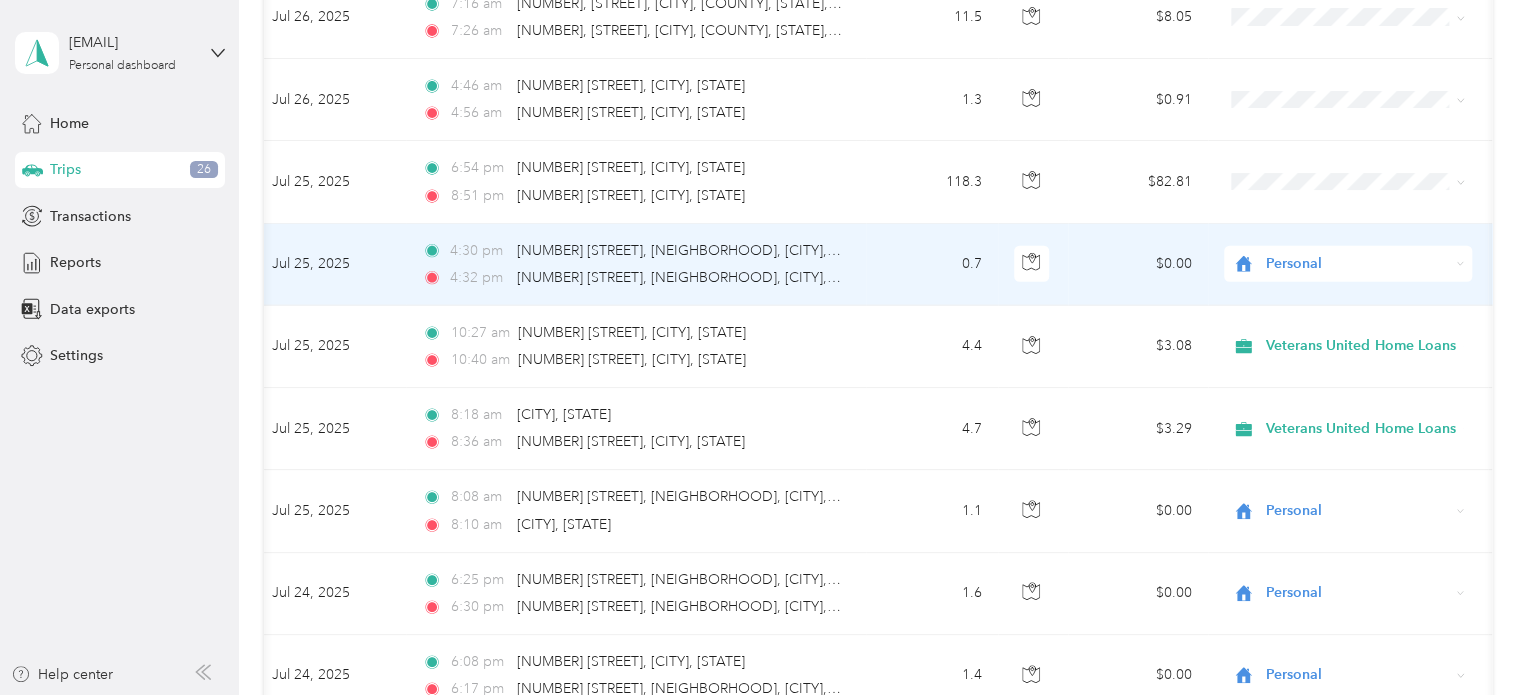 scroll, scrollTop: 2579, scrollLeft: 0, axis: vertical 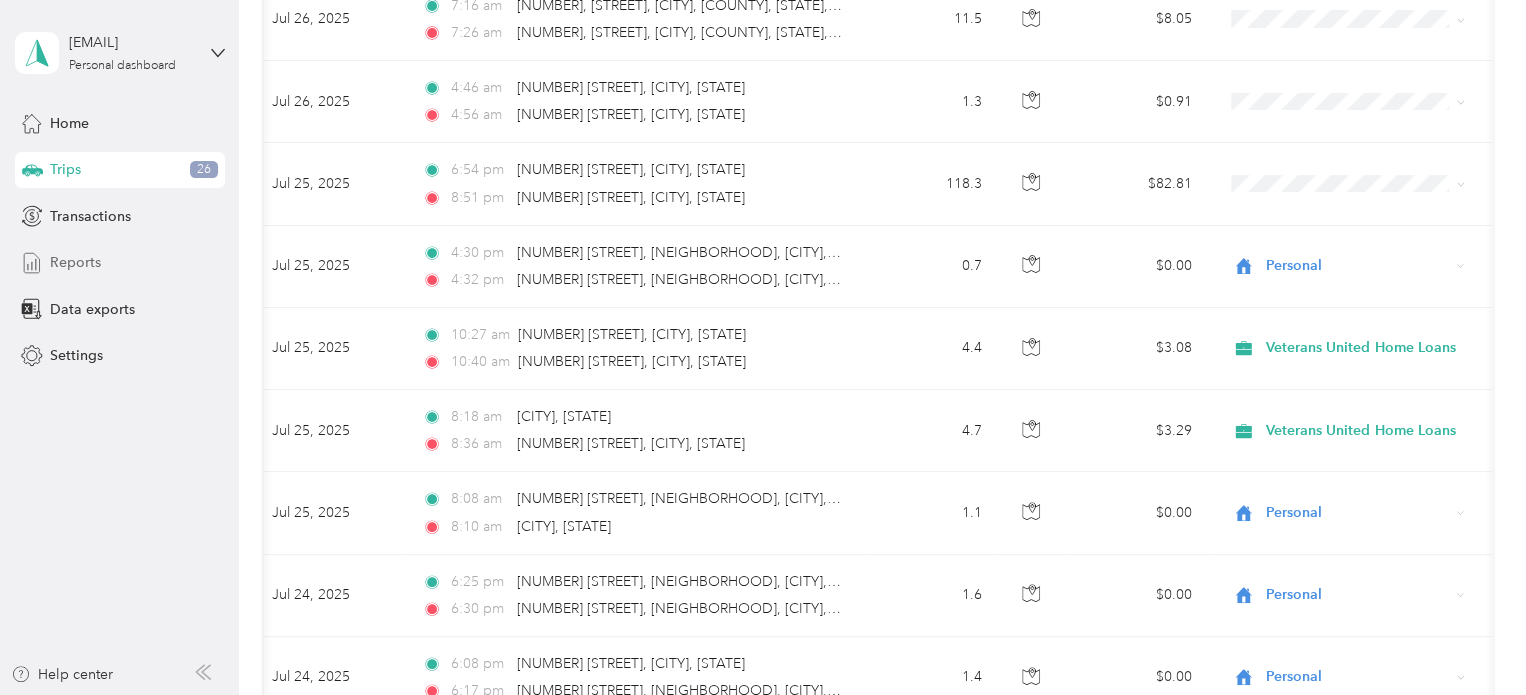 click on "Reports" at bounding box center (75, 262) 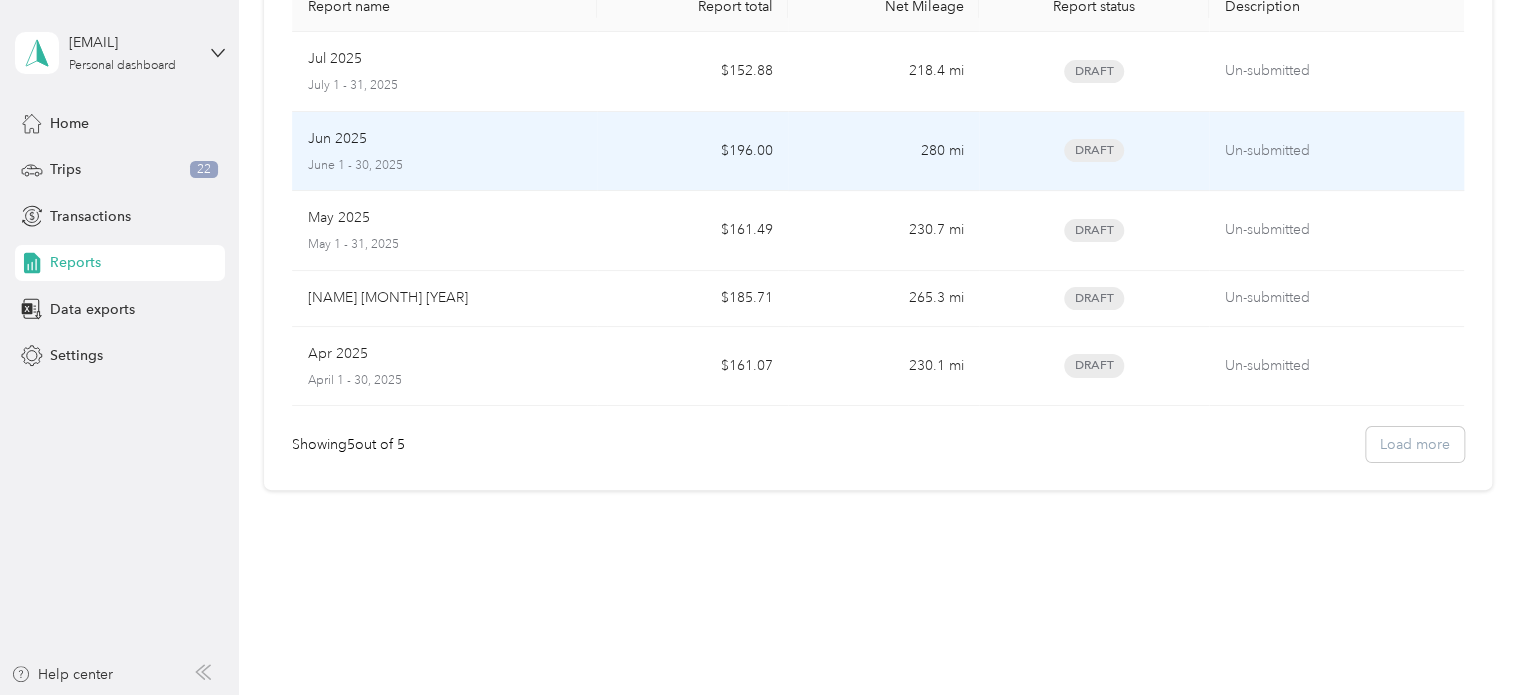 scroll, scrollTop: 0, scrollLeft: 0, axis: both 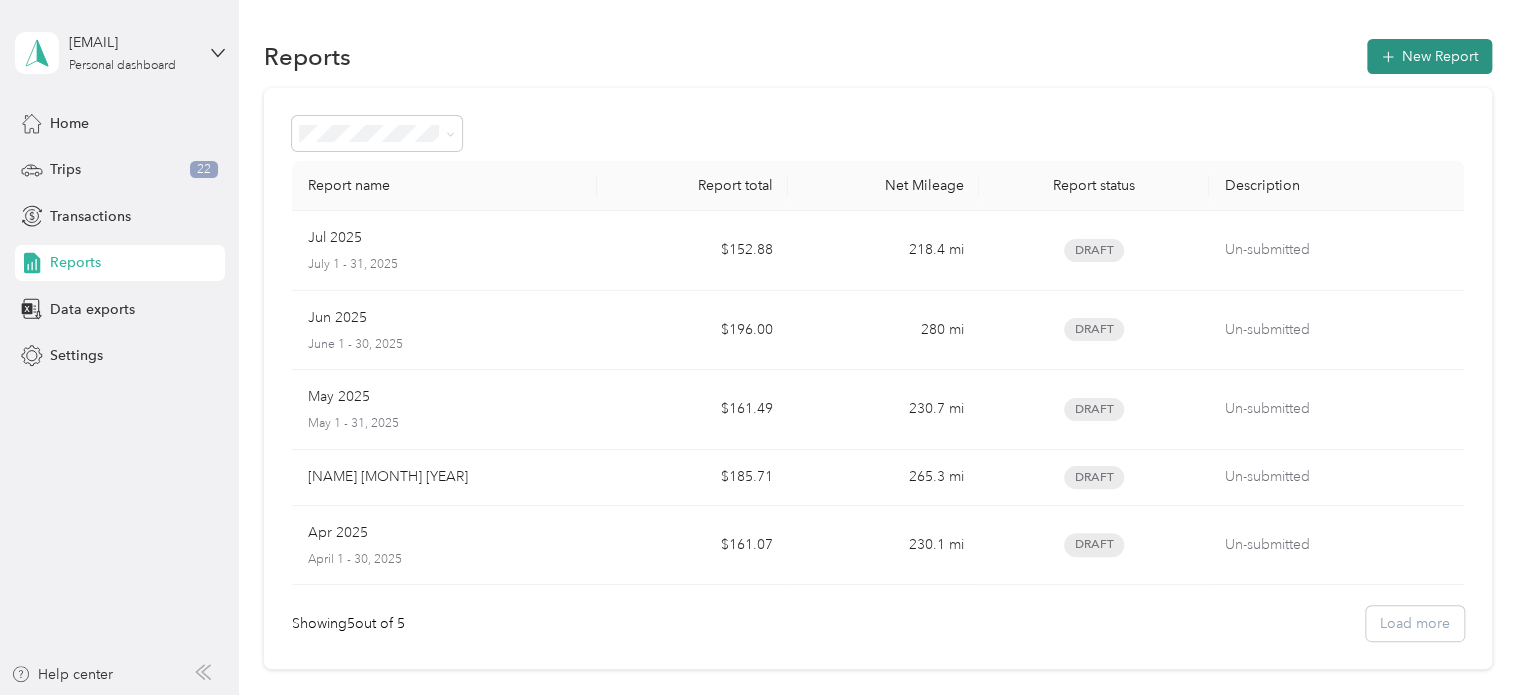 click 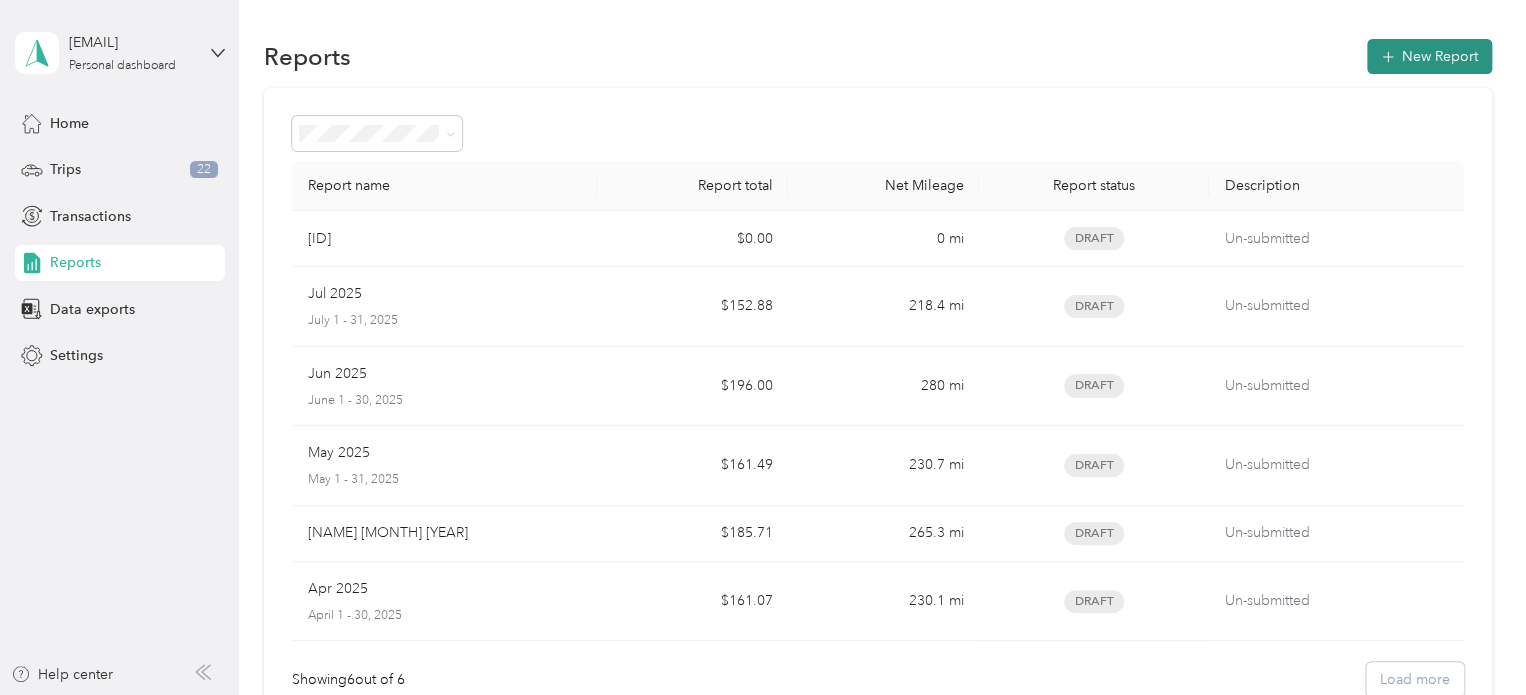 click on "New Report" at bounding box center [1429, 56] 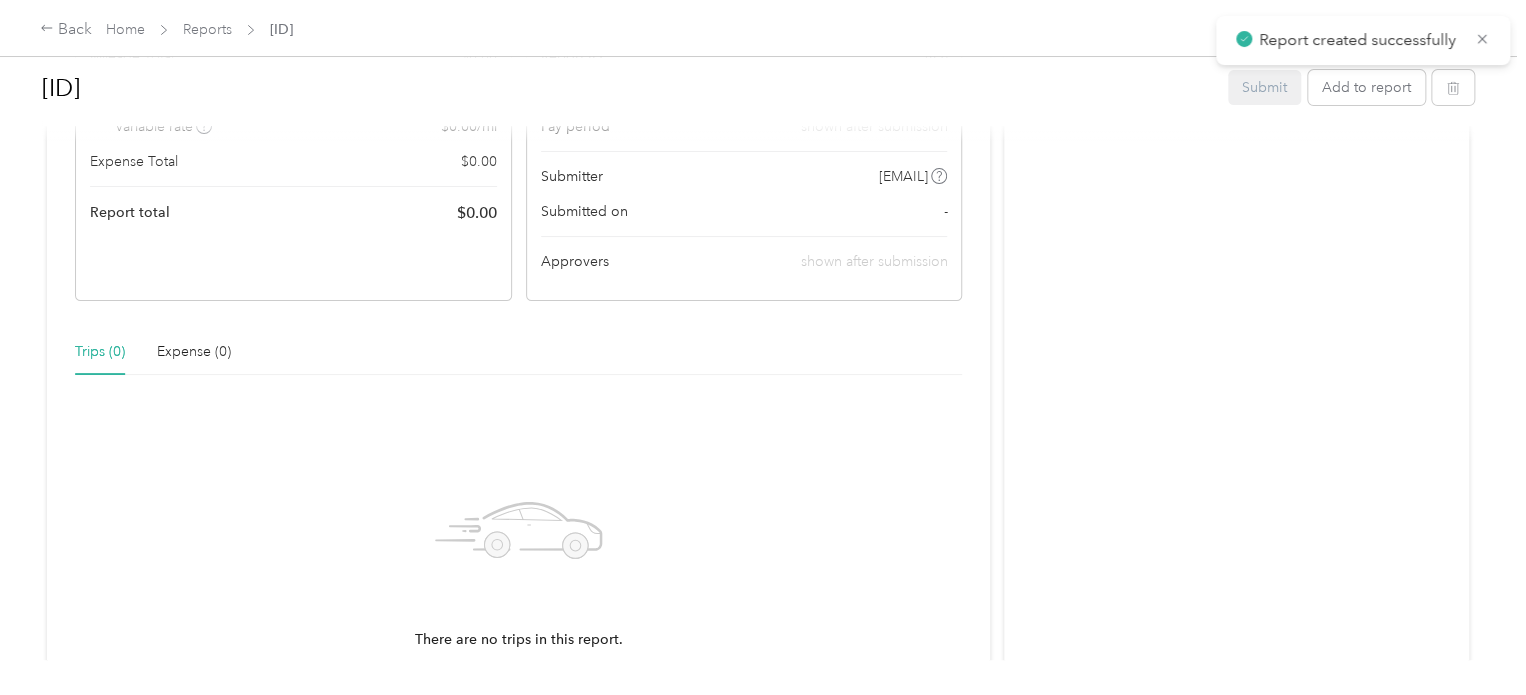 scroll, scrollTop: 0, scrollLeft: 0, axis: both 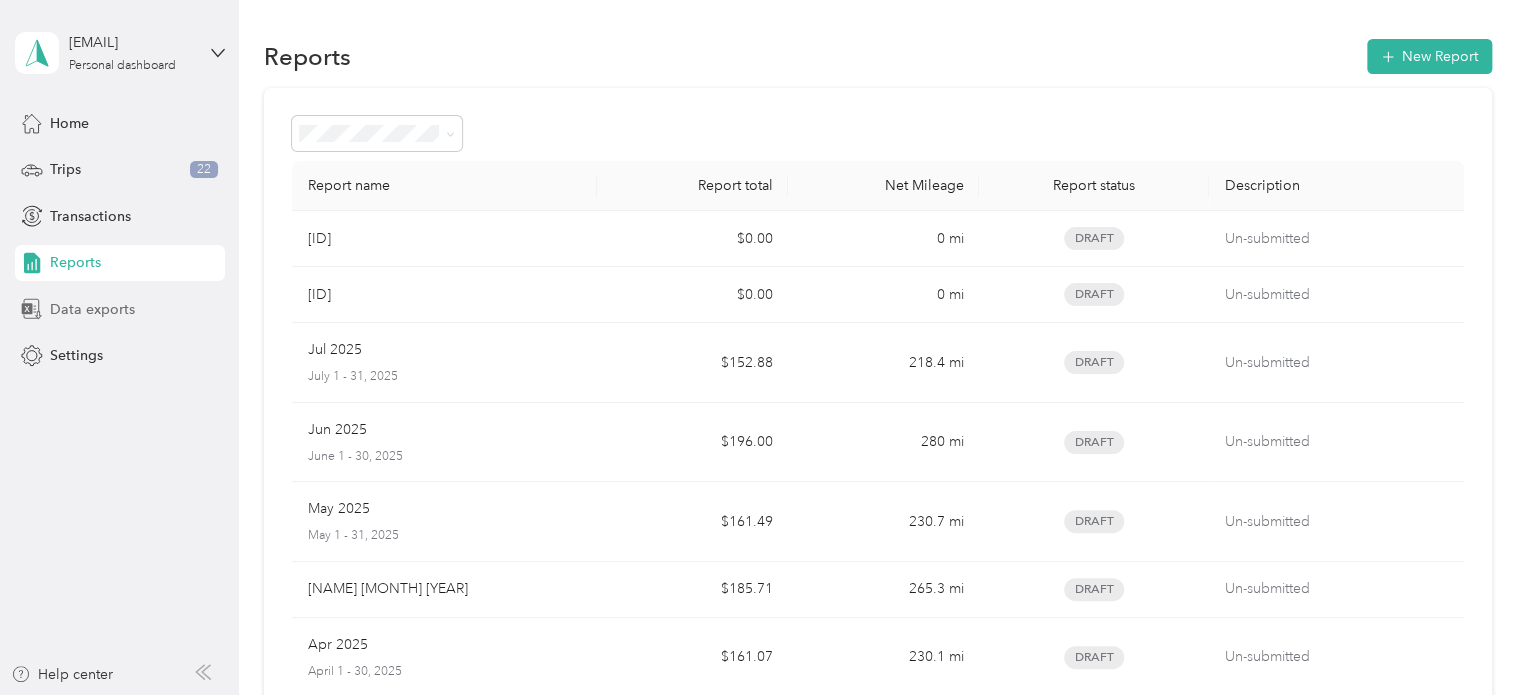 click on "Data exports" at bounding box center (120, 309) 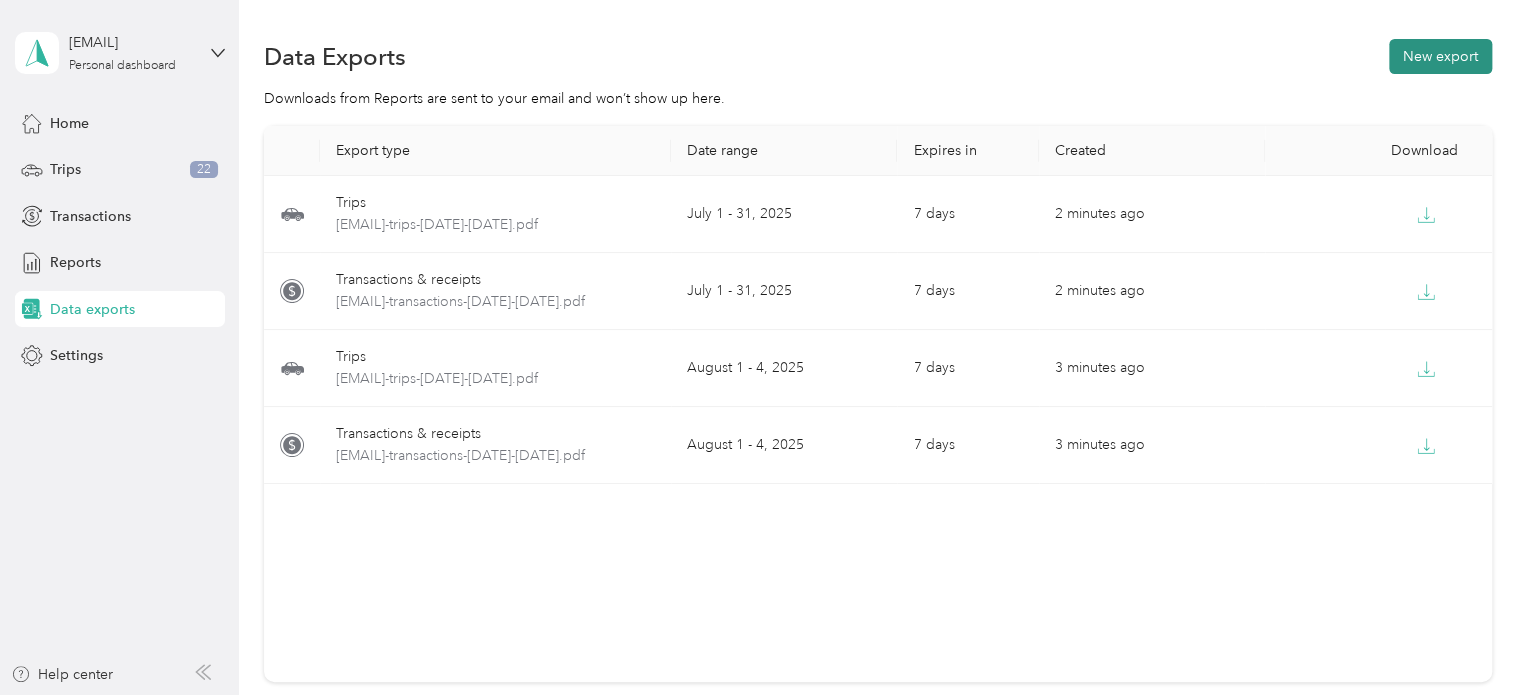 click on "New export" at bounding box center (1440, 56) 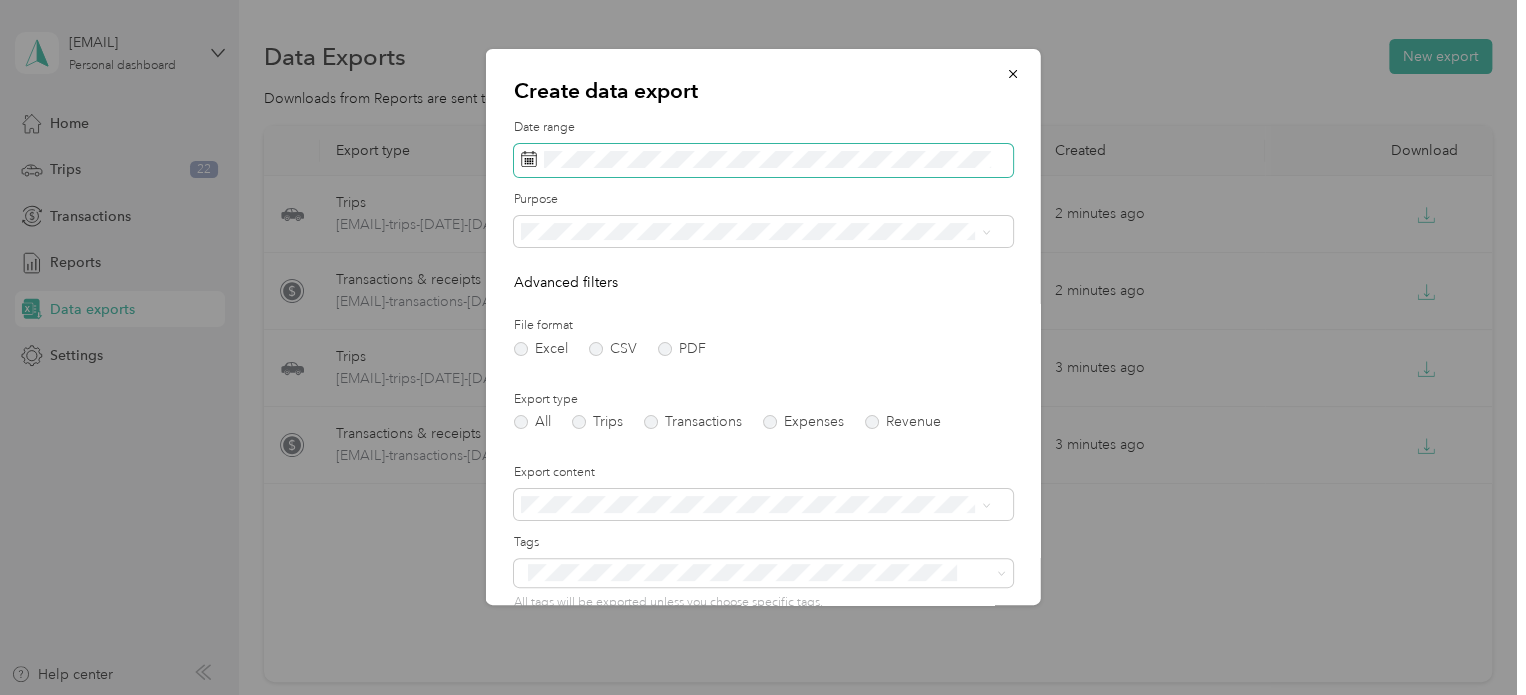 click at bounding box center (763, 161) 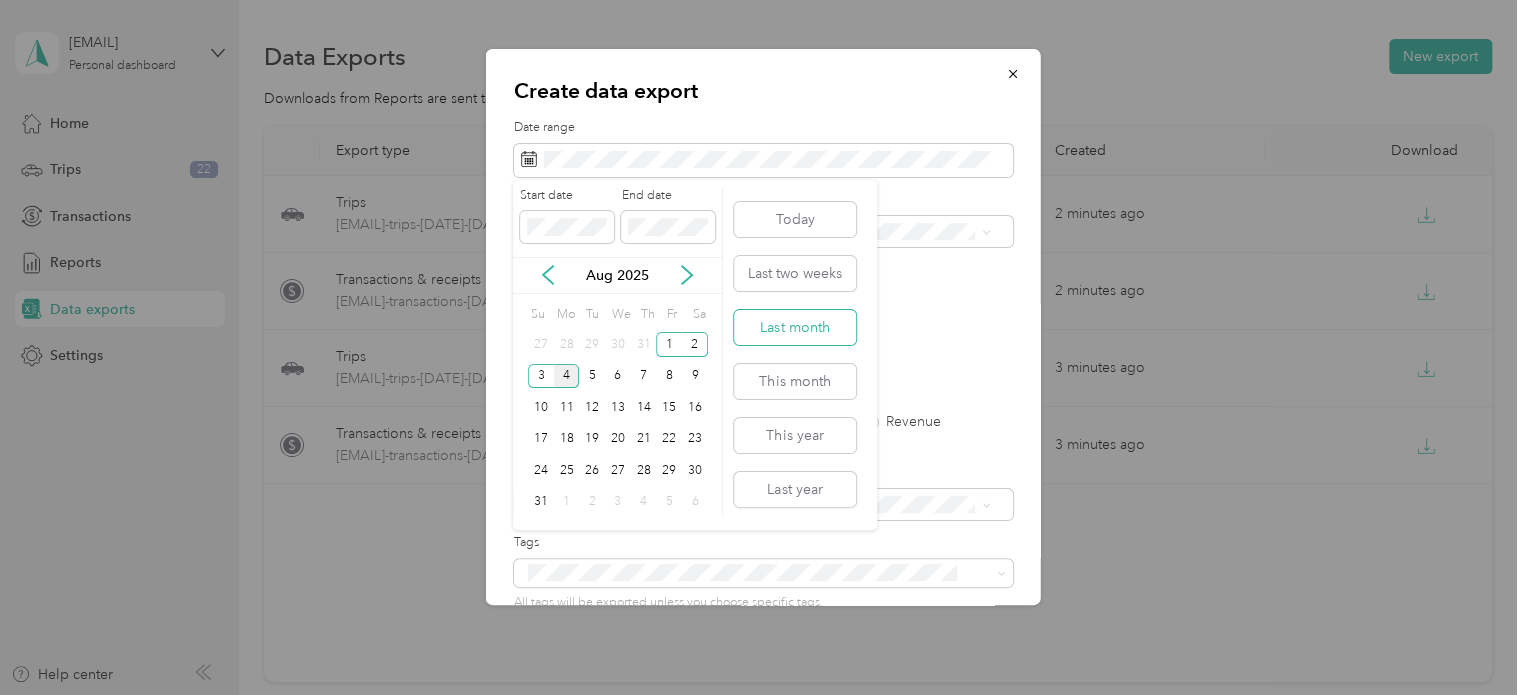 click on "Last month" at bounding box center [795, 327] 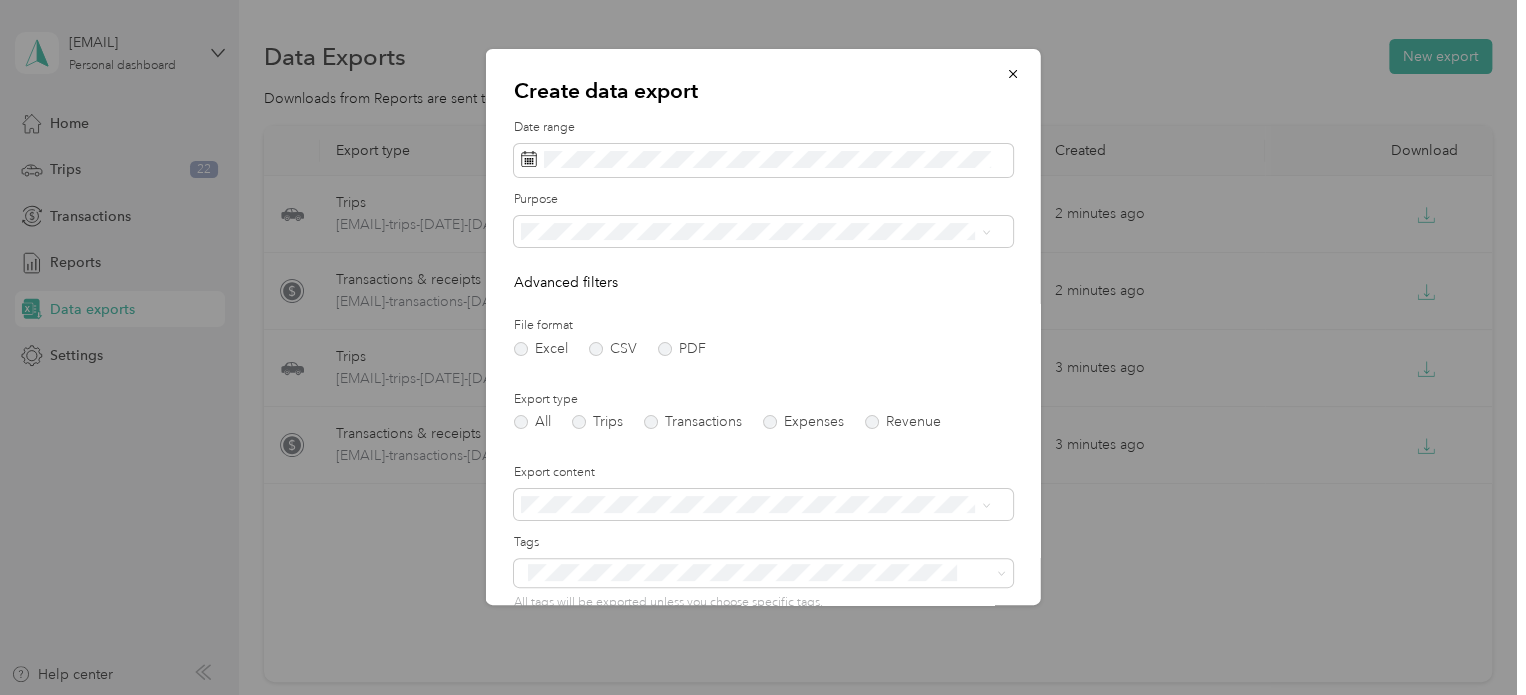 scroll, scrollTop: 18, scrollLeft: 0, axis: vertical 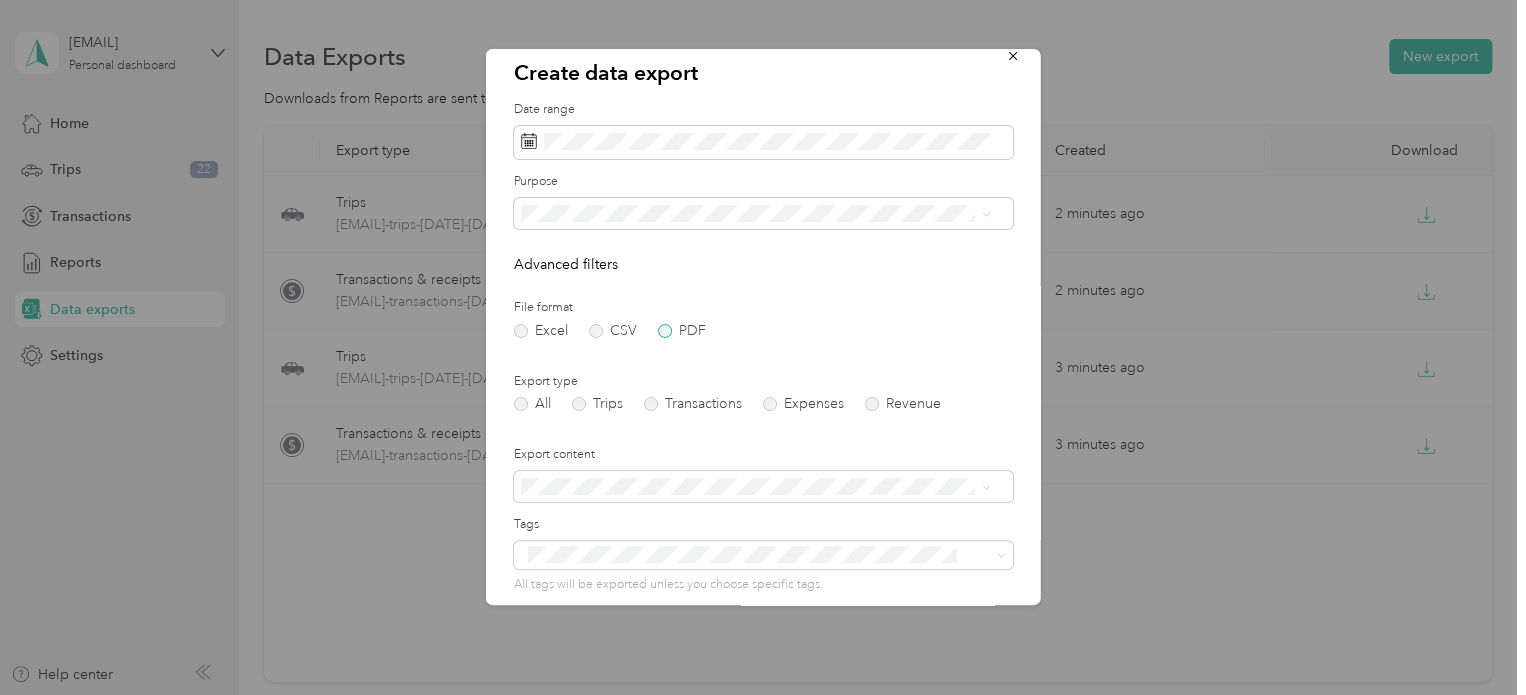 click on "PDF" at bounding box center [682, 331] 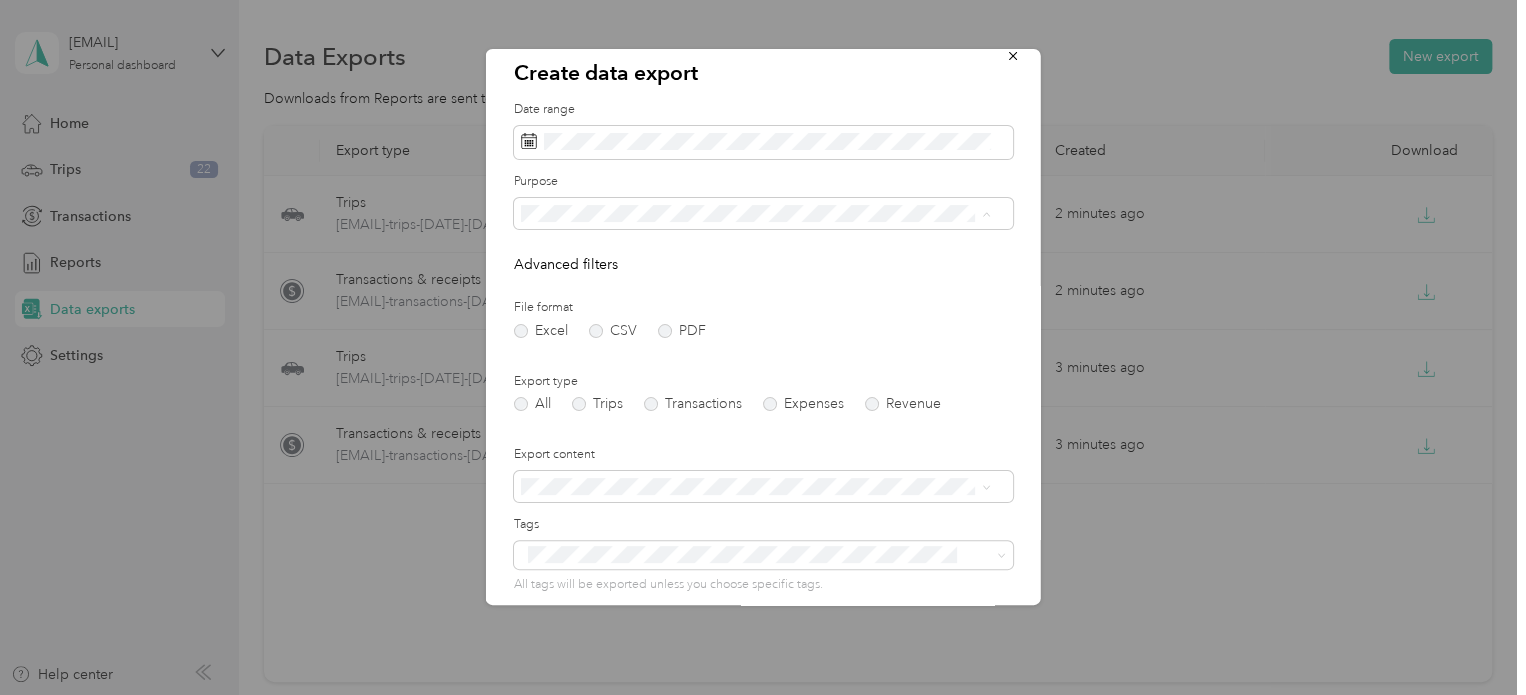 click on "Veterans United Home Loans" at bounding box center (755, 283) 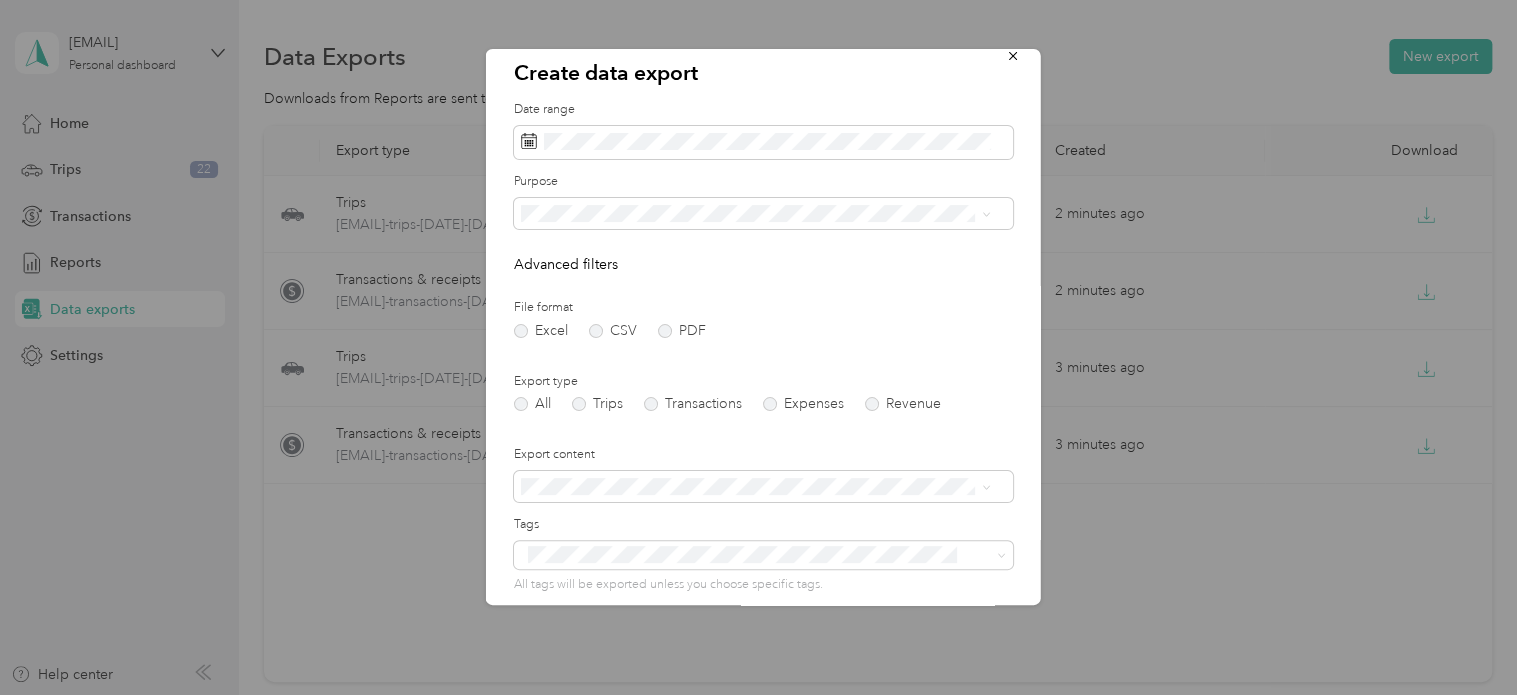 scroll, scrollTop: 206, scrollLeft: 0, axis: vertical 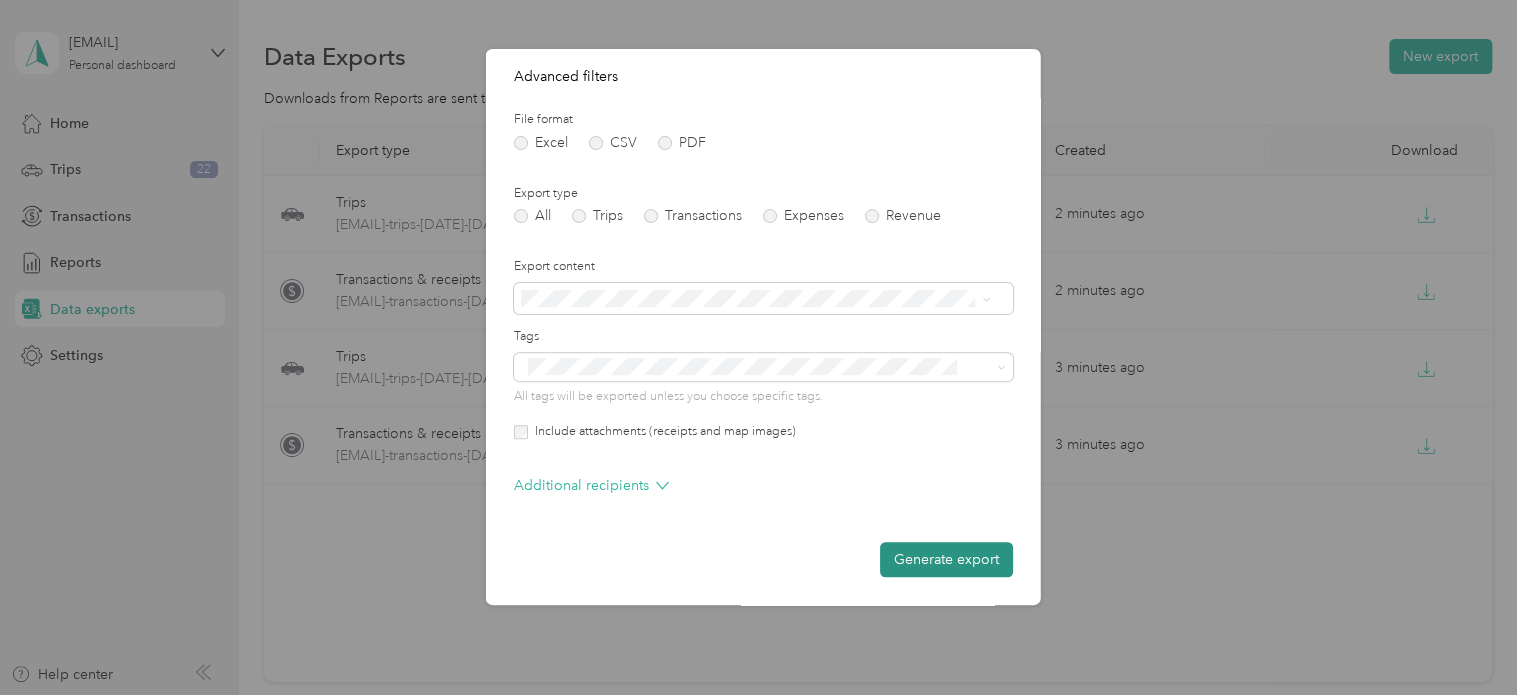 click on "Generate export" at bounding box center (946, 559) 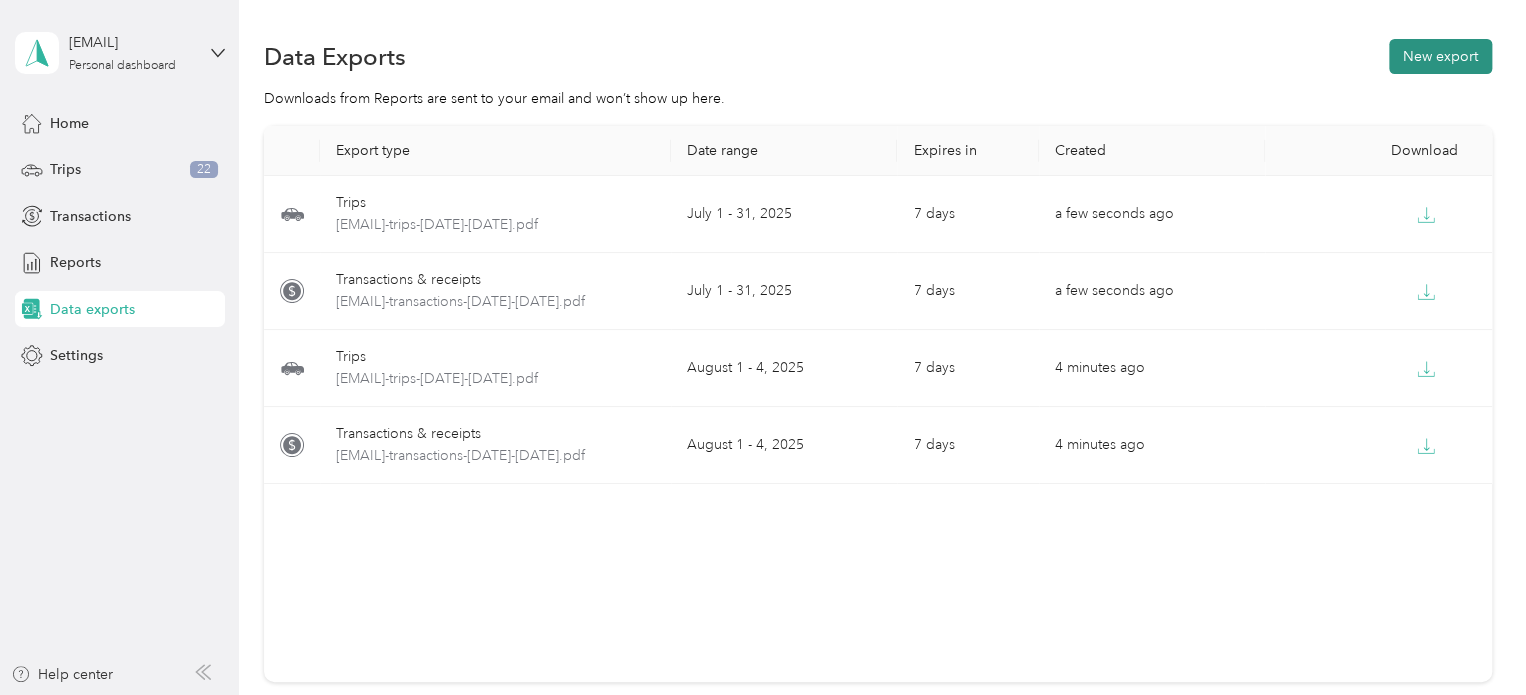 click on "New export" at bounding box center (1440, 56) 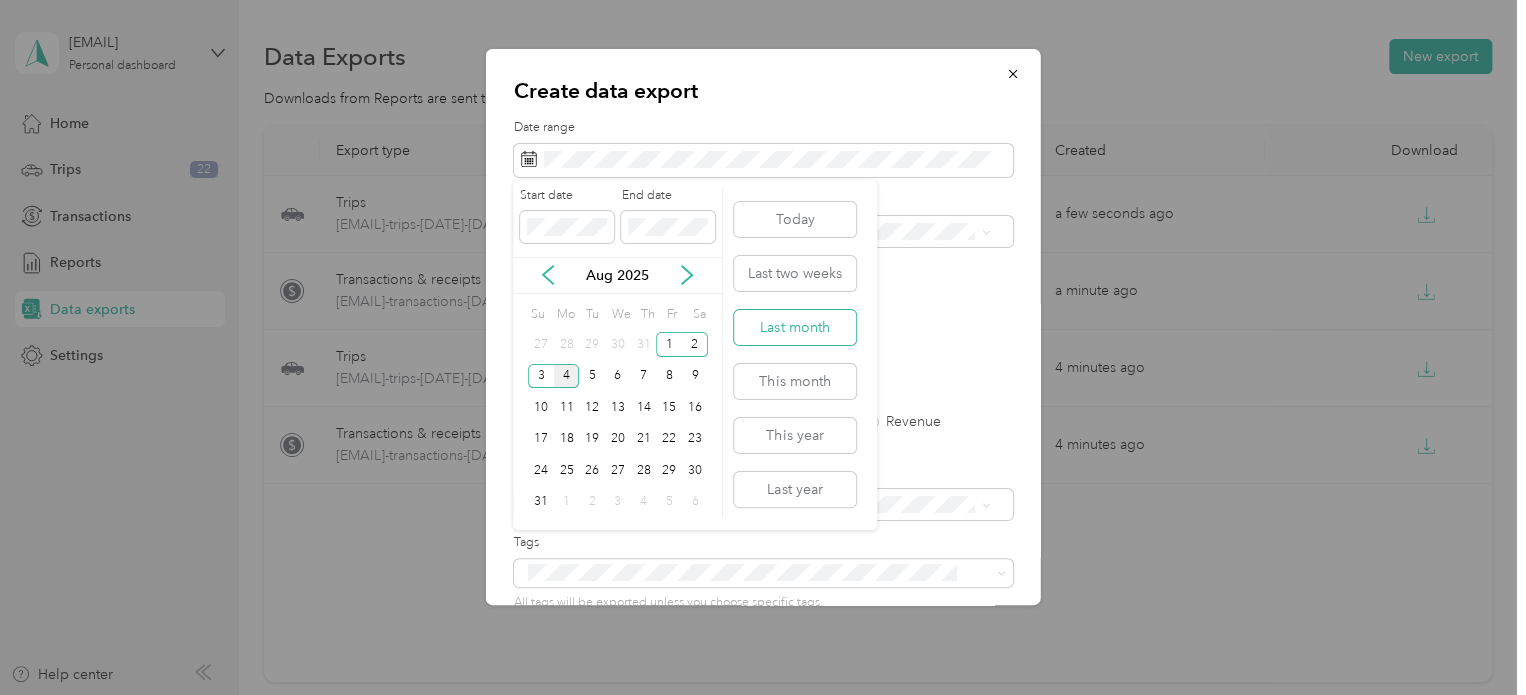 click on "Last month" at bounding box center [795, 327] 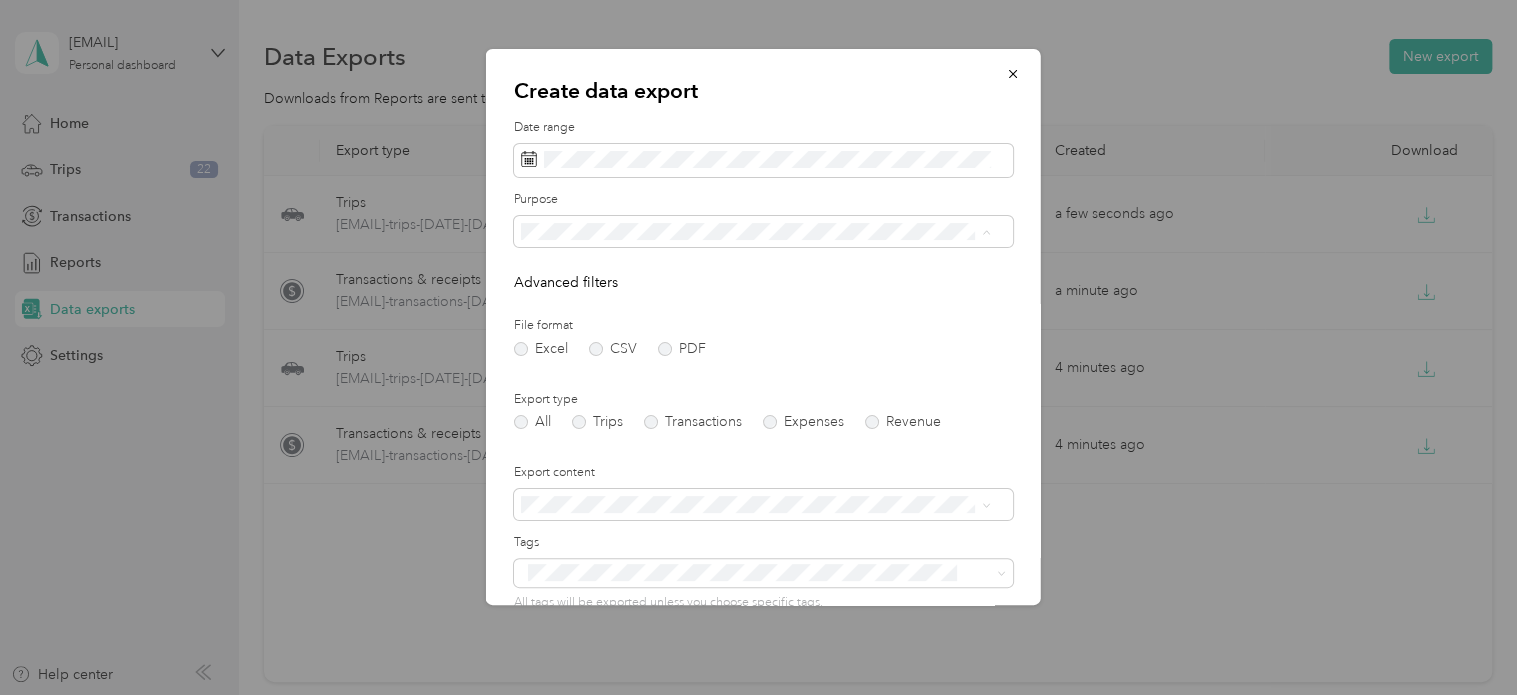 click on "Veterans United Home Loans" at bounding box center [619, 302] 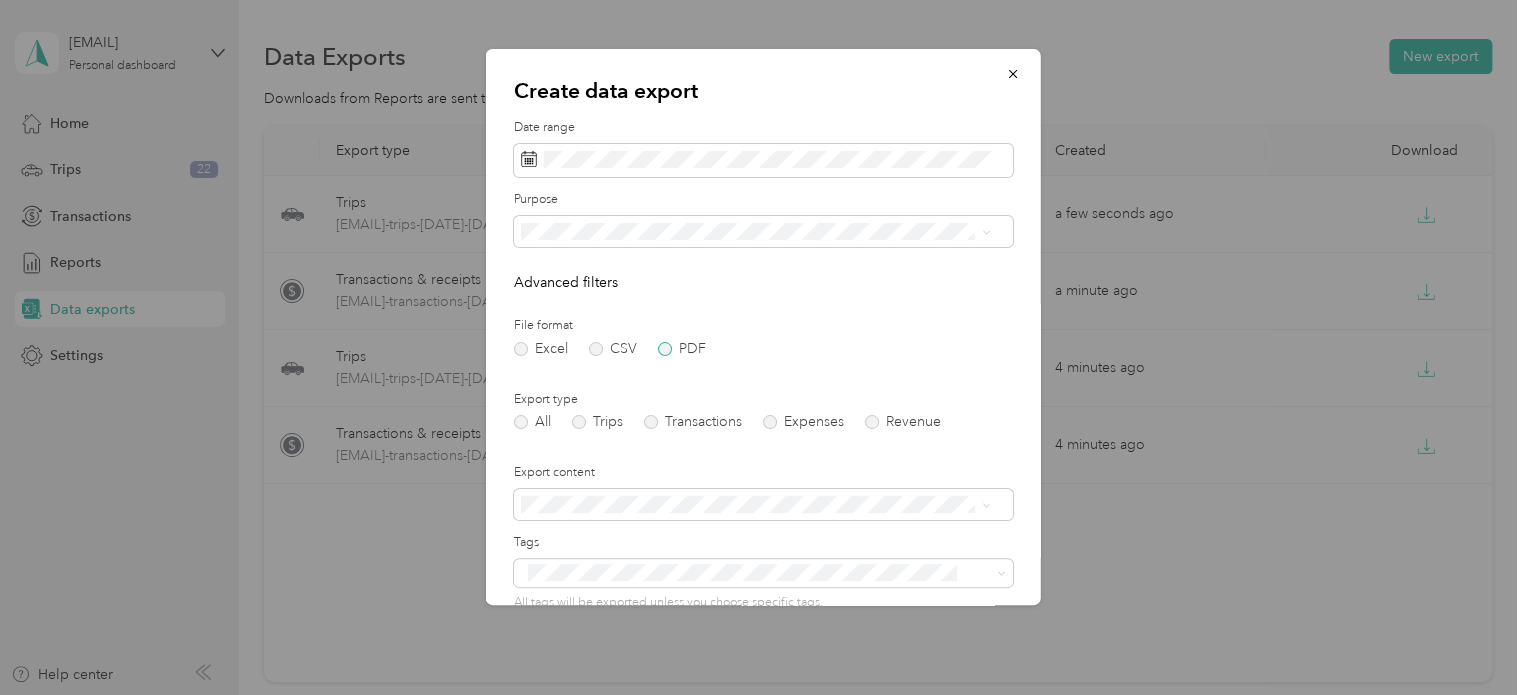 click on "PDF" at bounding box center (682, 349) 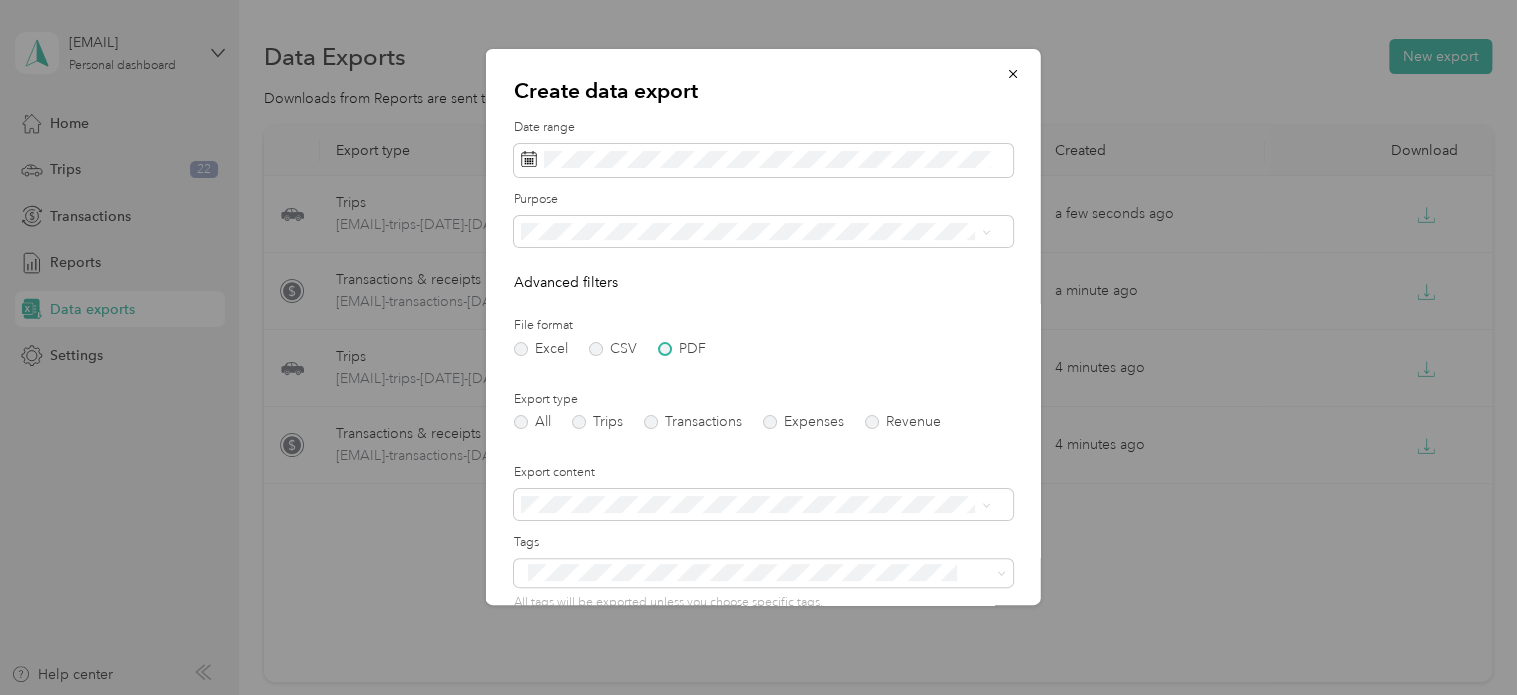 scroll, scrollTop: 206, scrollLeft: 0, axis: vertical 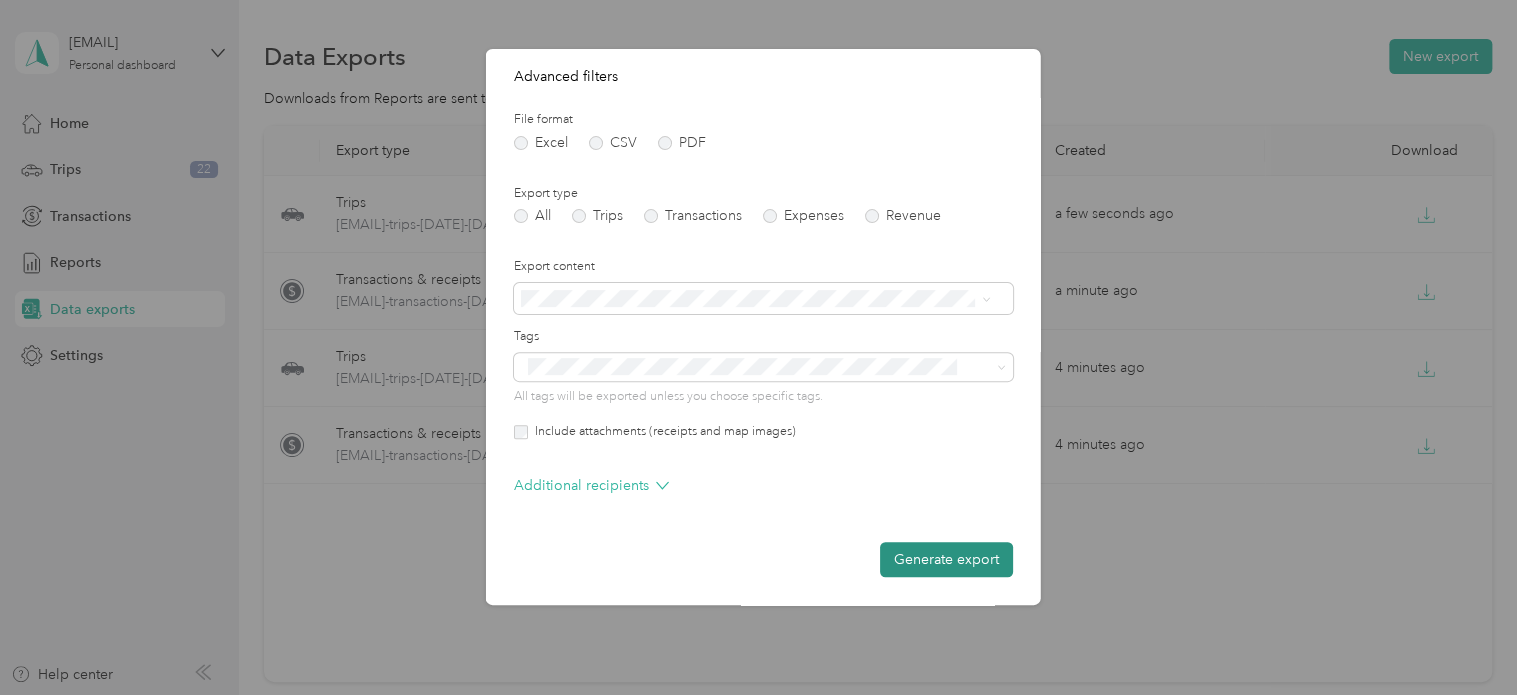click on "Generate export" at bounding box center (946, 559) 